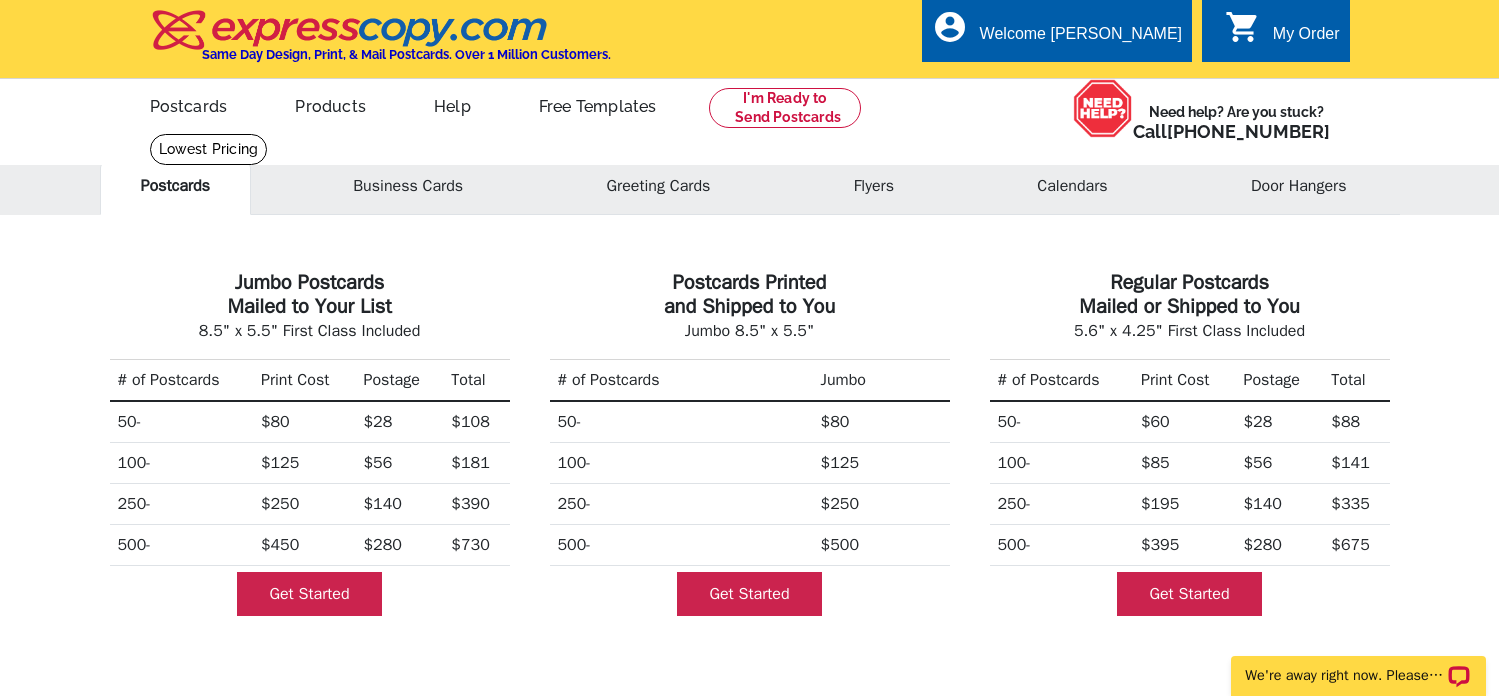 scroll, scrollTop: 0, scrollLeft: 0, axis: both 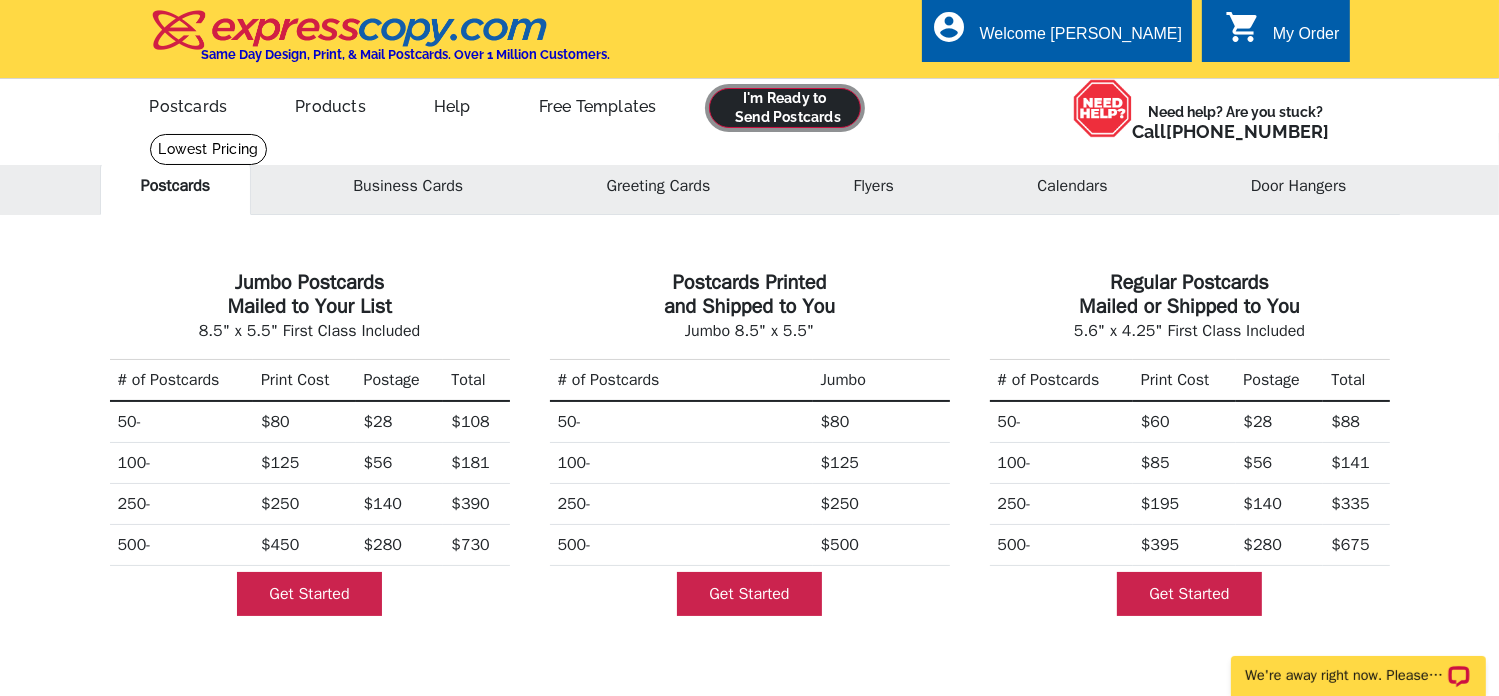 click at bounding box center (785, 108) 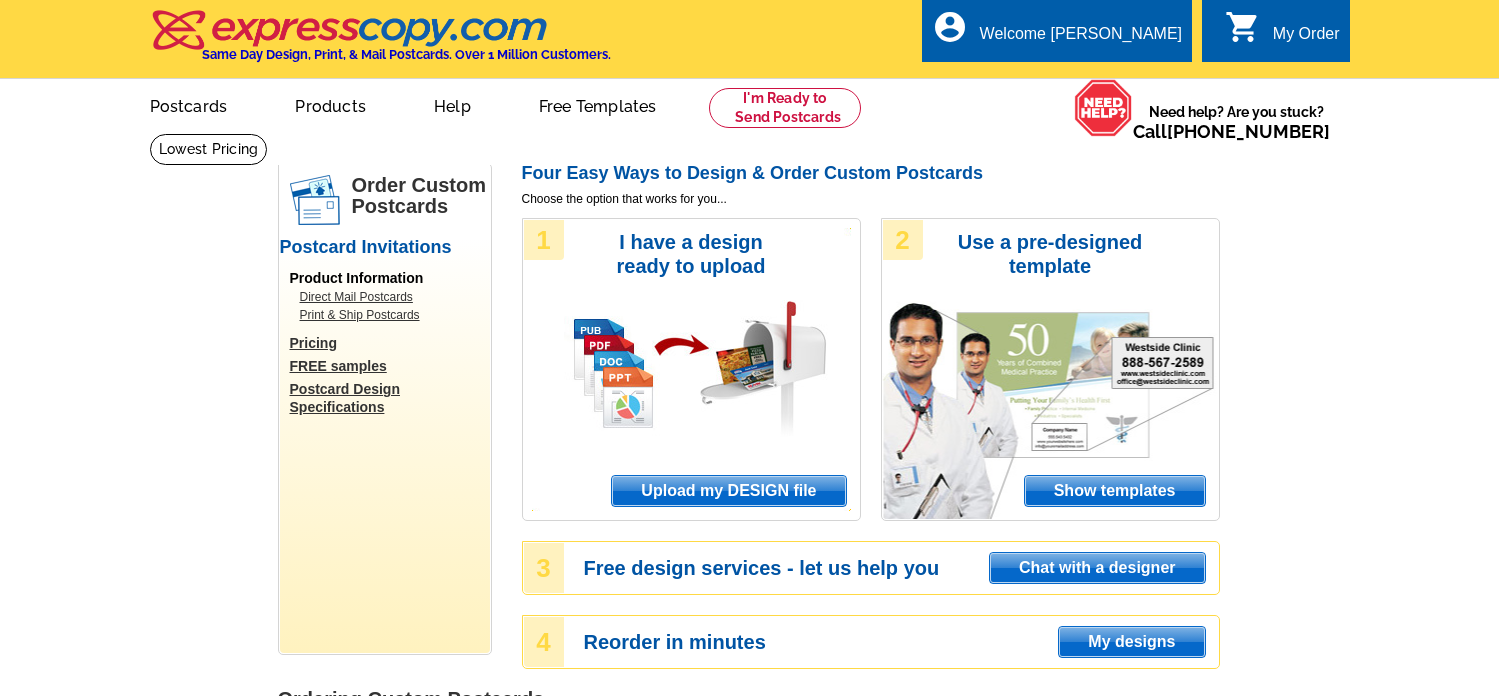 scroll, scrollTop: 0, scrollLeft: 0, axis: both 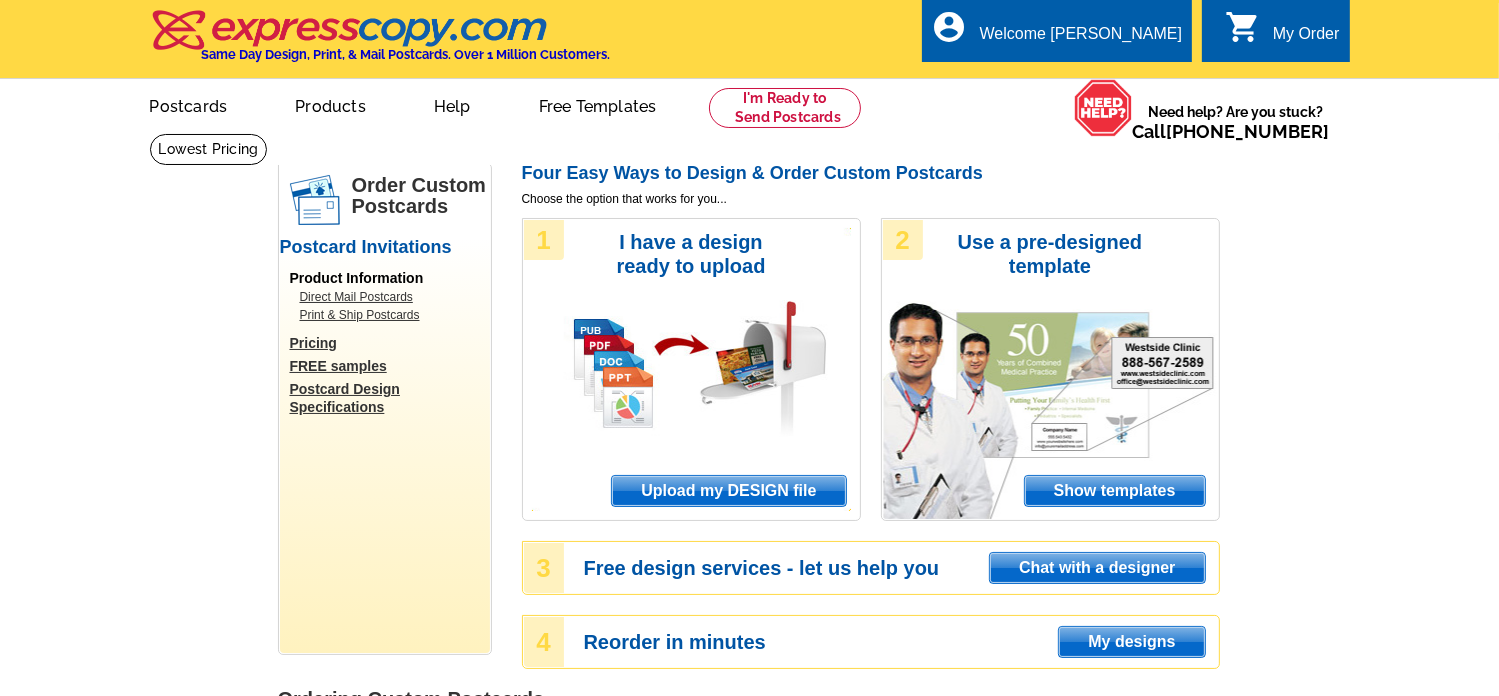 click on "Upload my DESIGN file" at bounding box center [728, 491] 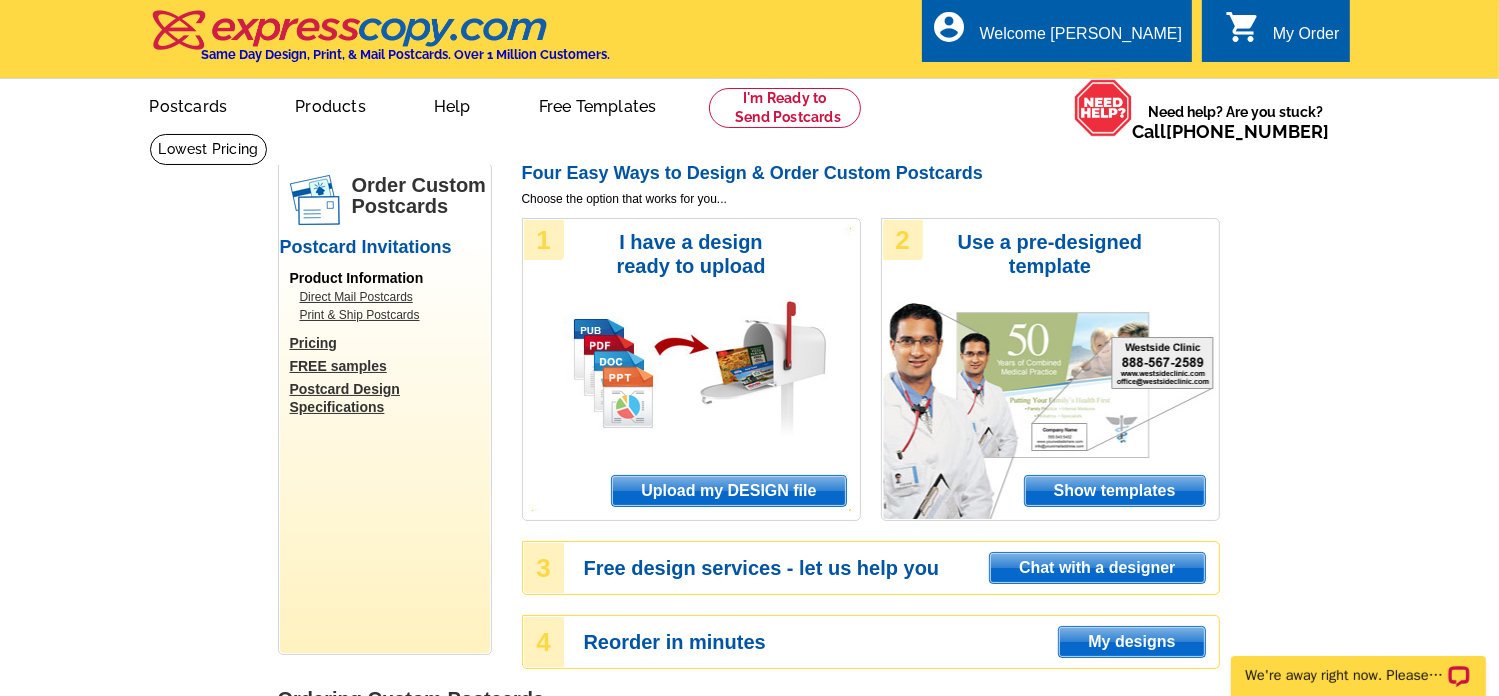 scroll, scrollTop: 0, scrollLeft: 0, axis: both 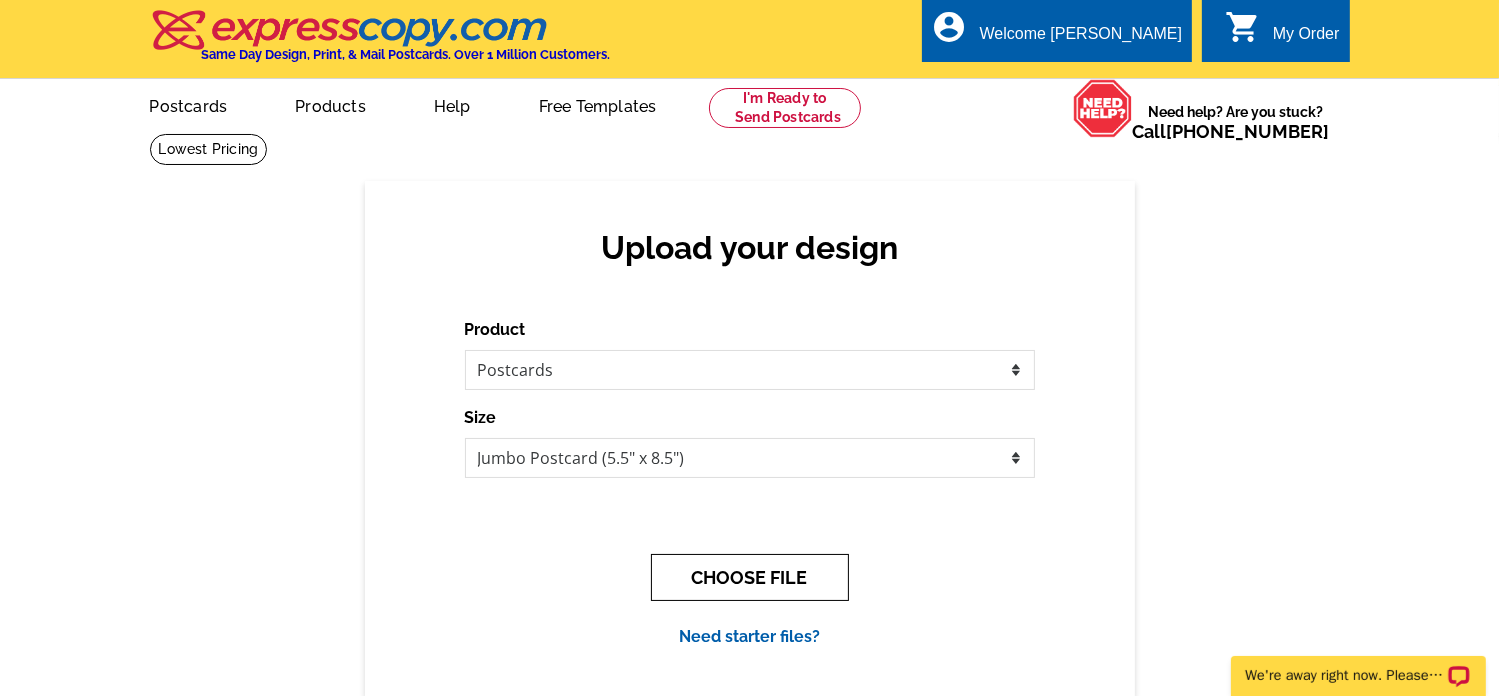 click on "CHOOSE FILE" at bounding box center [750, 577] 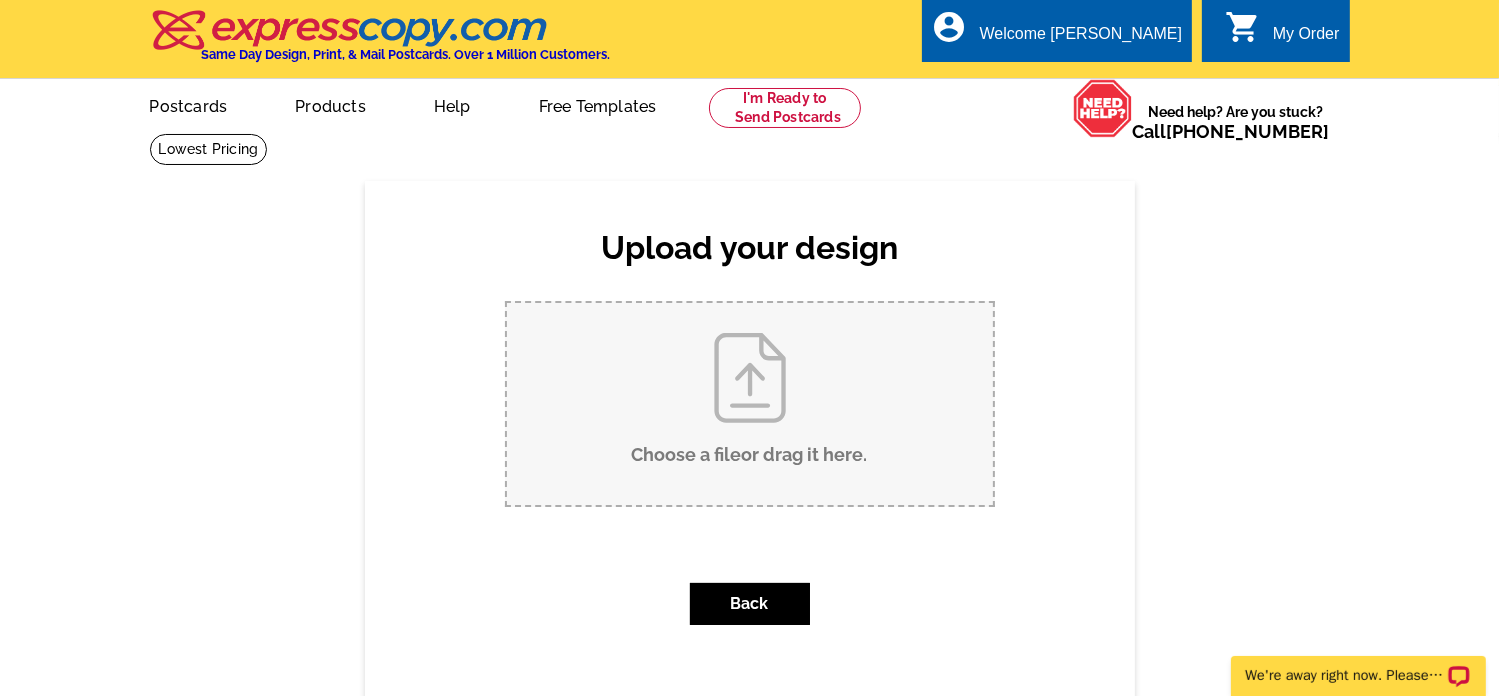 click on "Choose a file  or drag it here ." at bounding box center [750, 404] 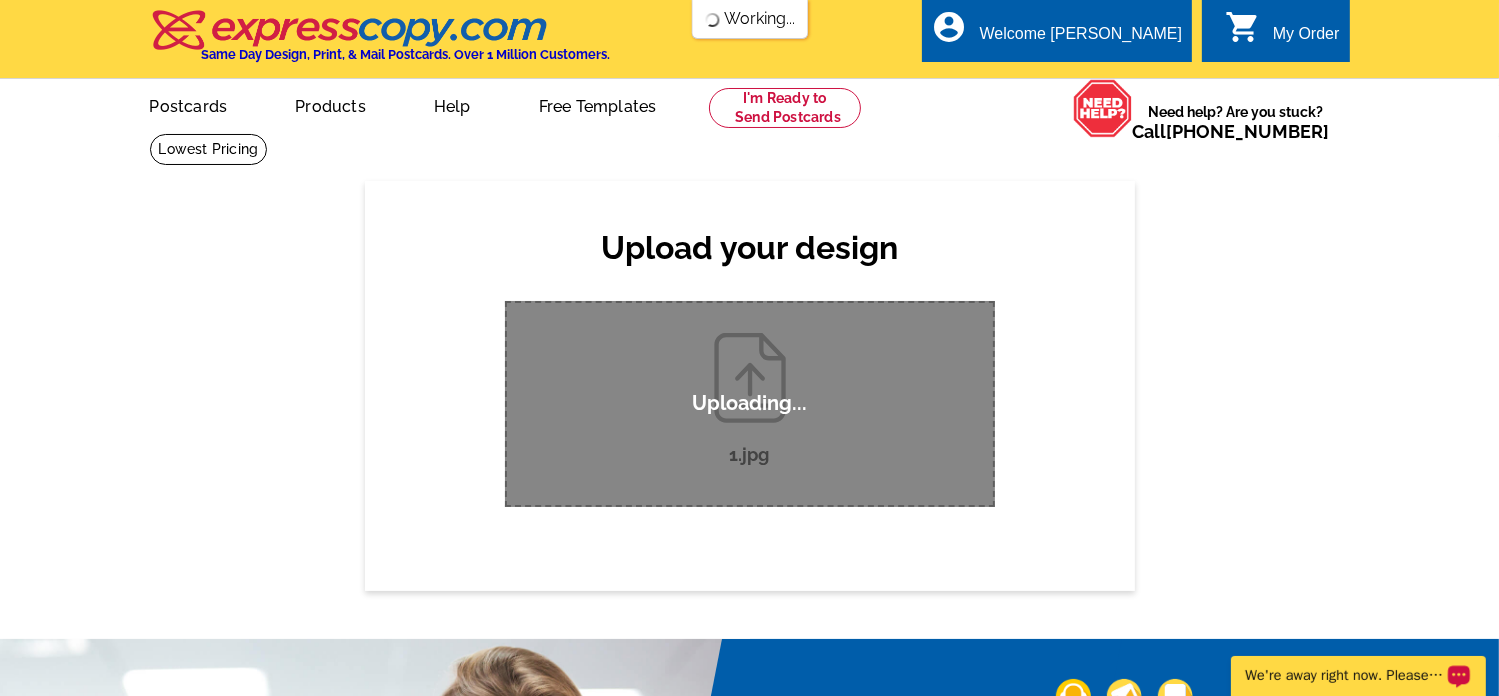 scroll, scrollTop: 0, scrollLeft: 0, axis: both 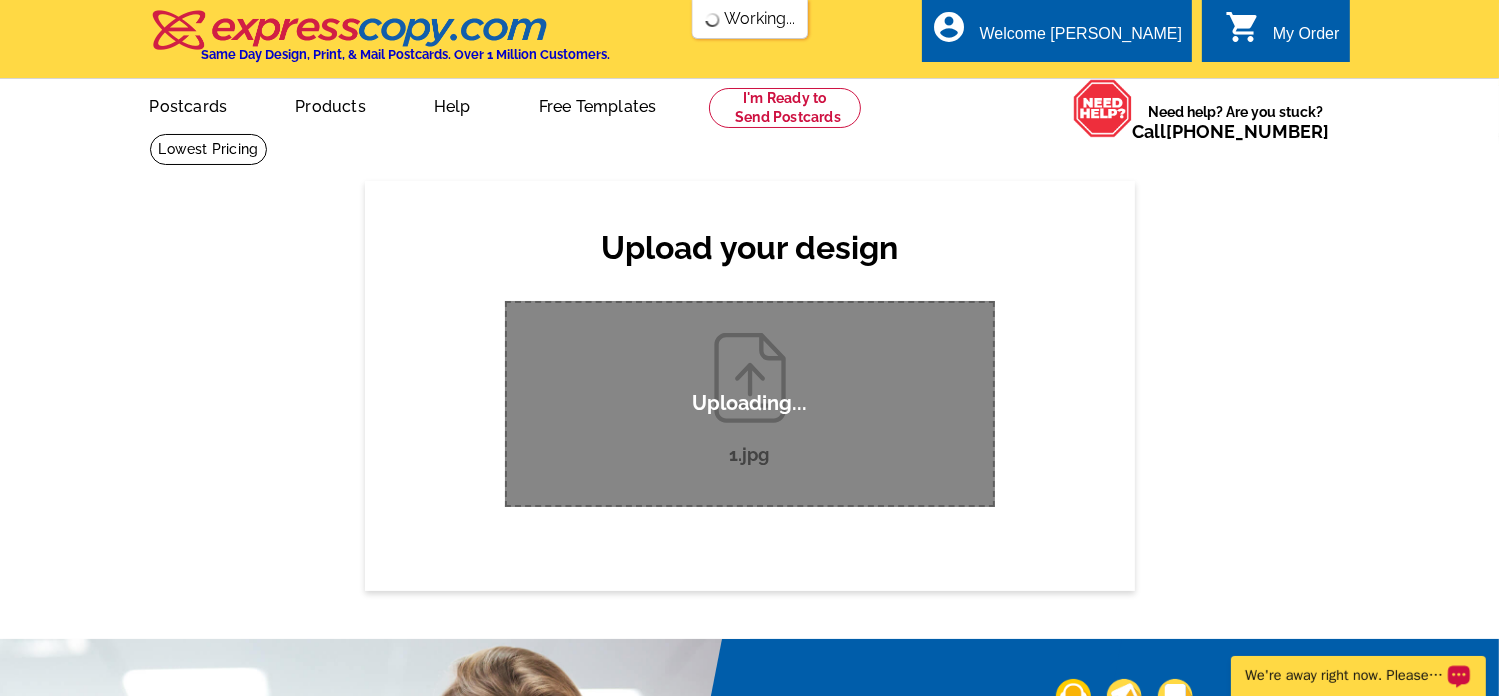type 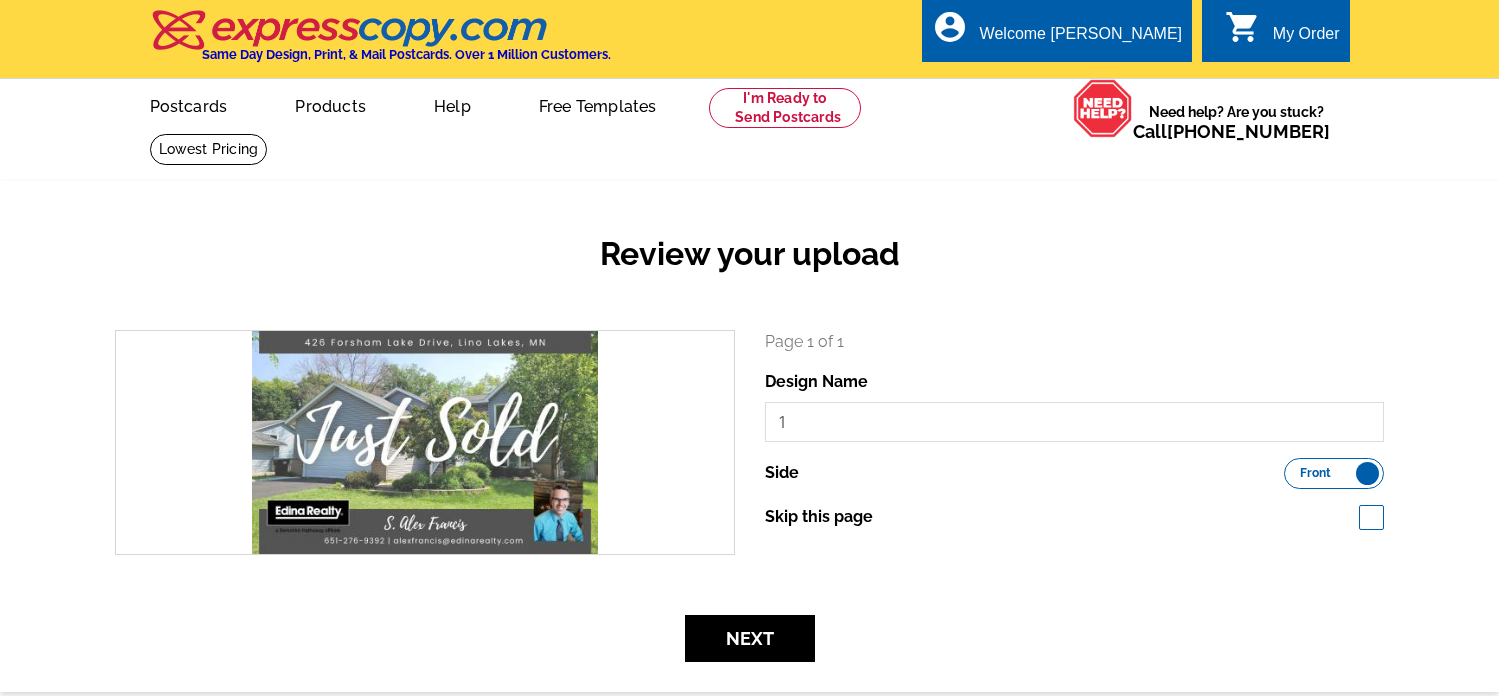 scroll, scrollTop: 0, scrollLeft: 0, axis: both 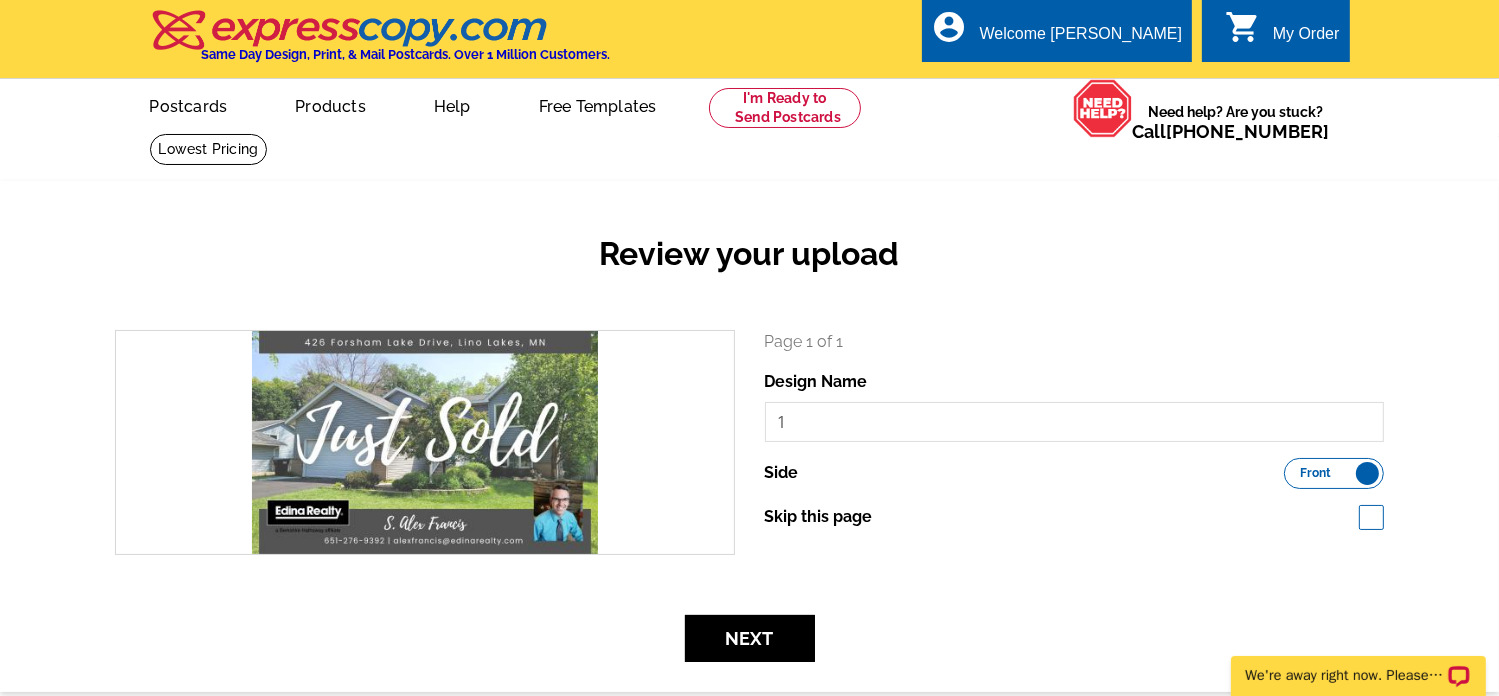 click on "Next" at bounding box center (749, 638) 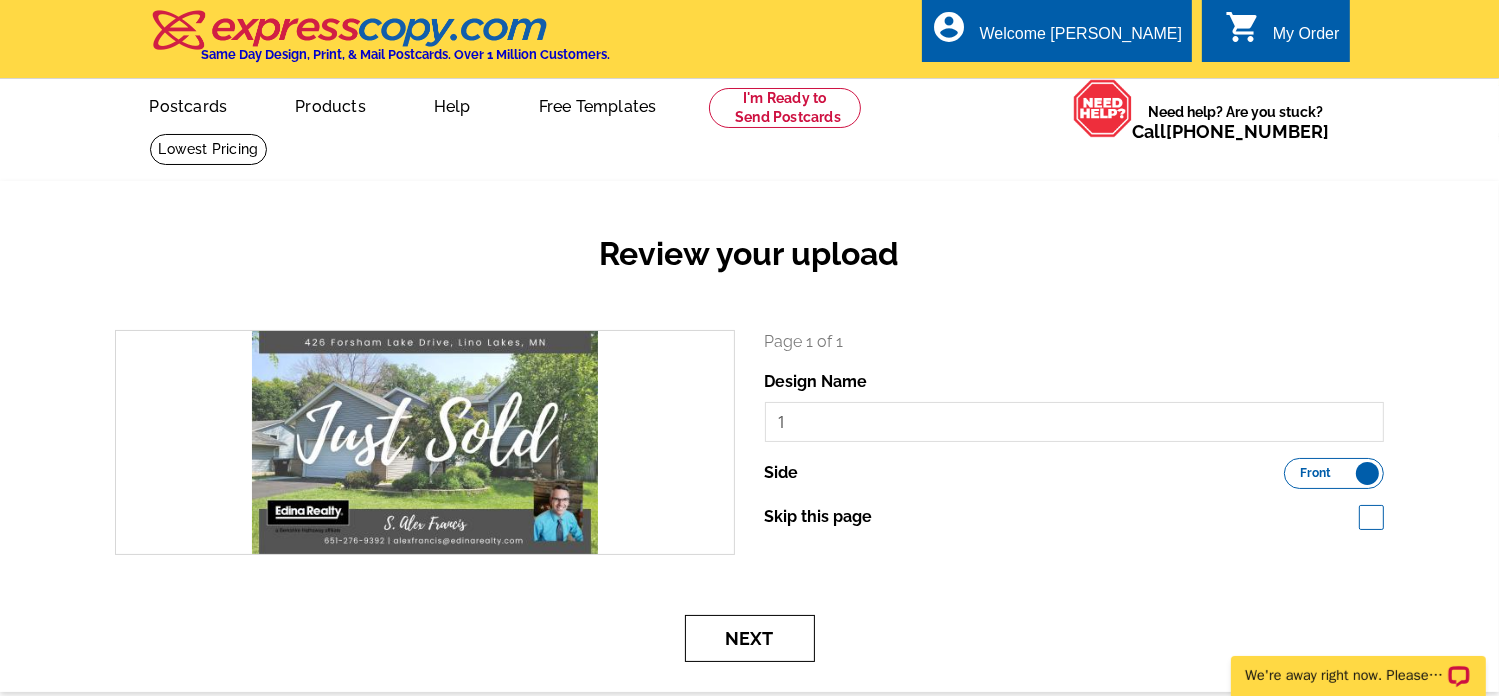 click on "Next" at bounding box center (750, 638) 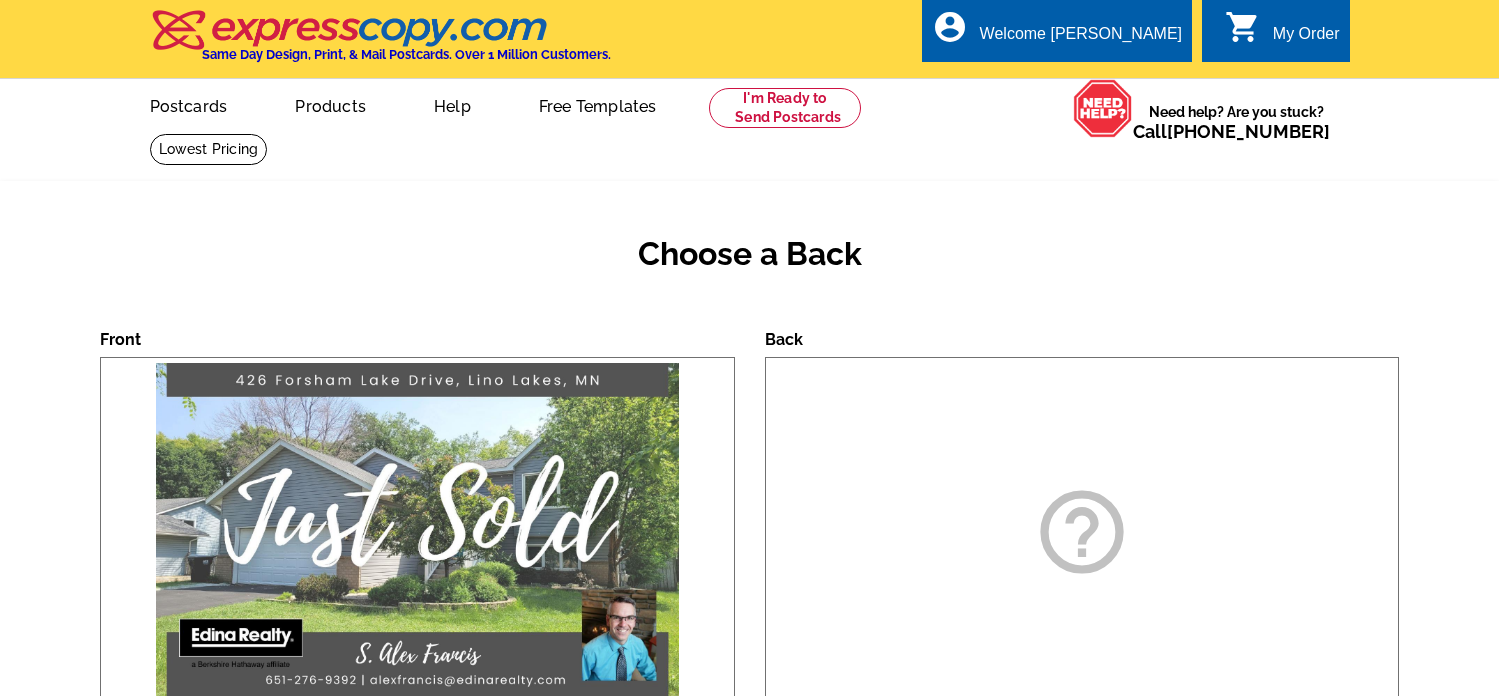 scroll, scrollTop: 0, scrollLeft: 0, axis: both 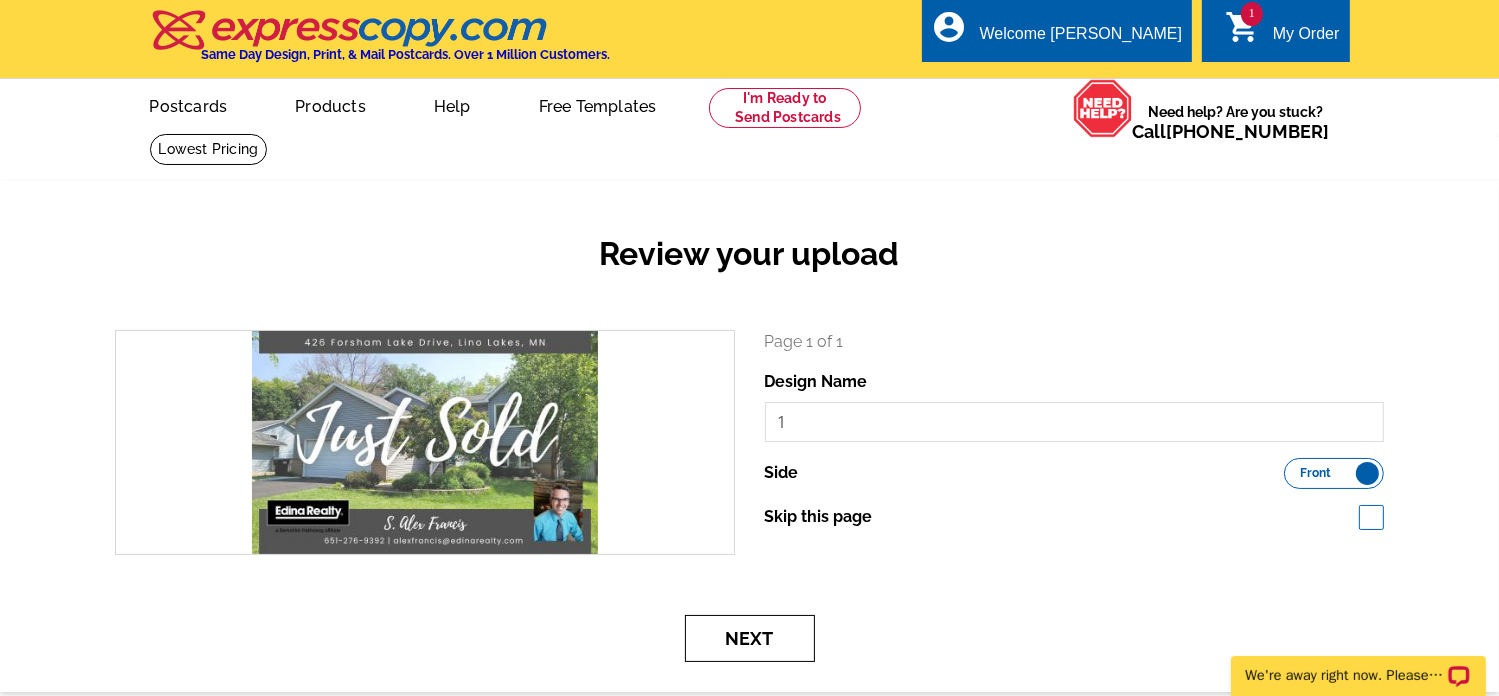 click on "Next" at bounding box center (750, 638) 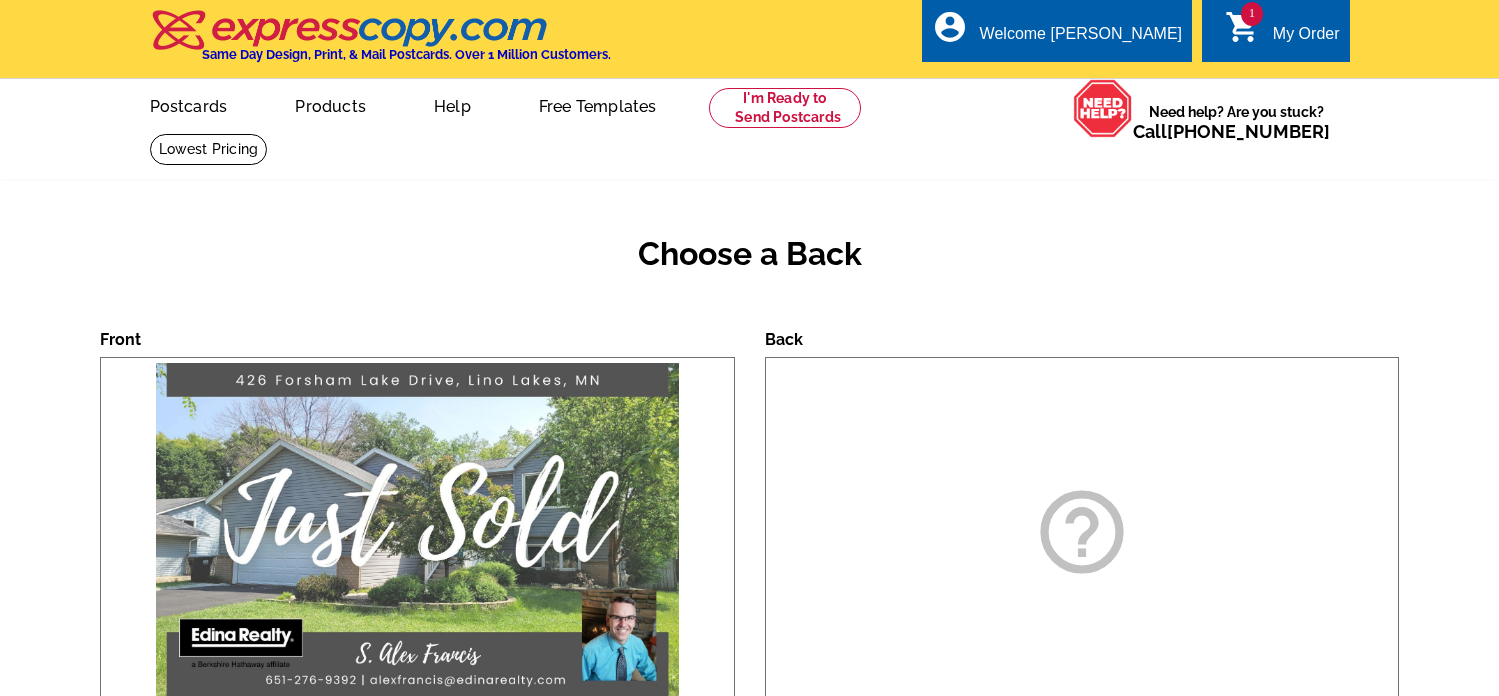 scroll, scrollTop: 0, scrollLeft: 0, axis: both 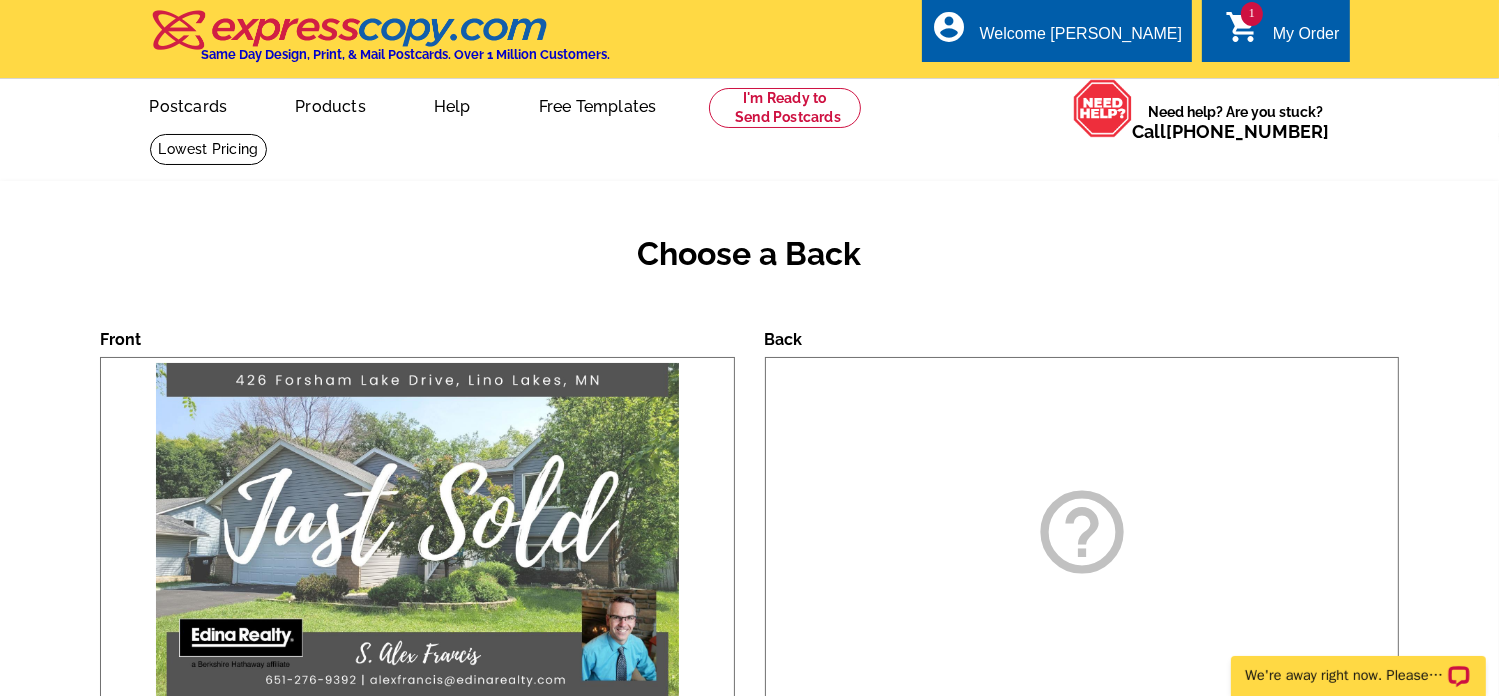 click on "help_outline" at bounding box center (1082, 532) 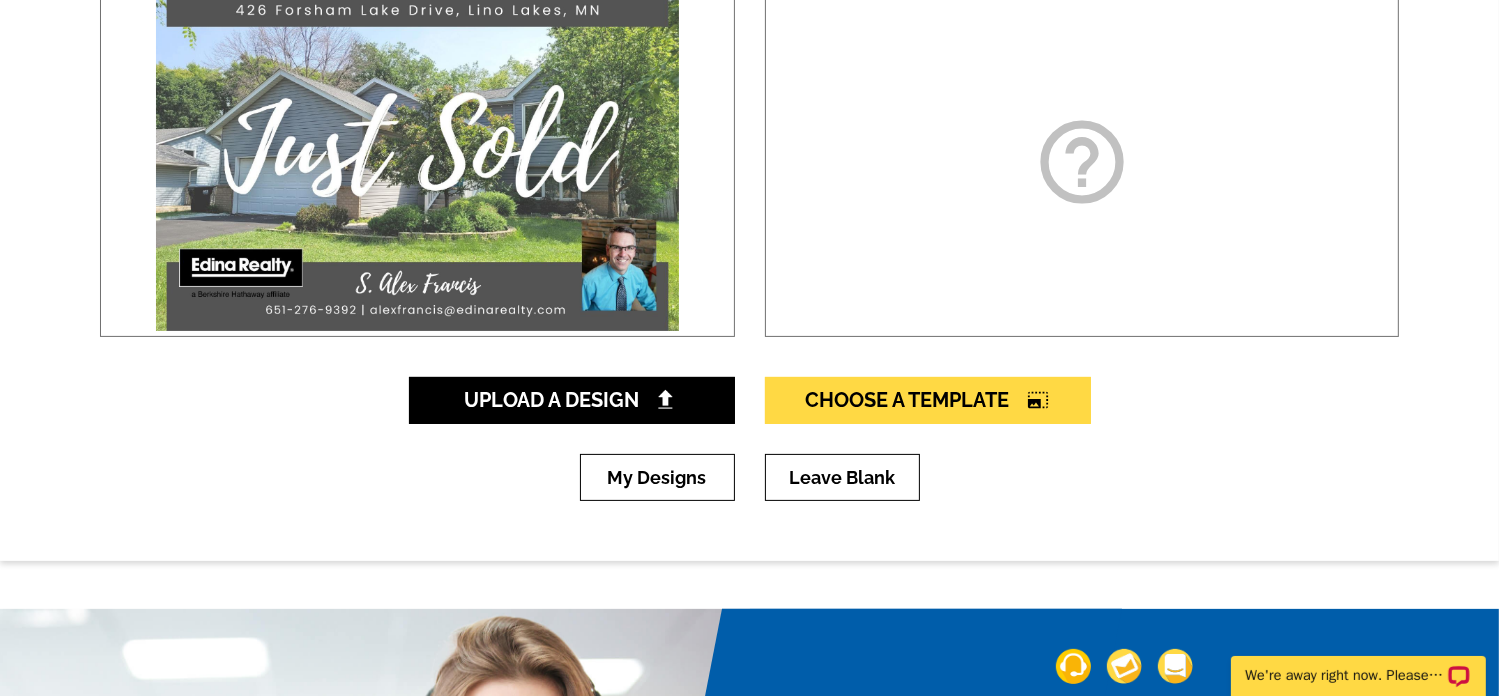 scroll, scrollTop: 379, scrollLeft: 0, axis: vertical 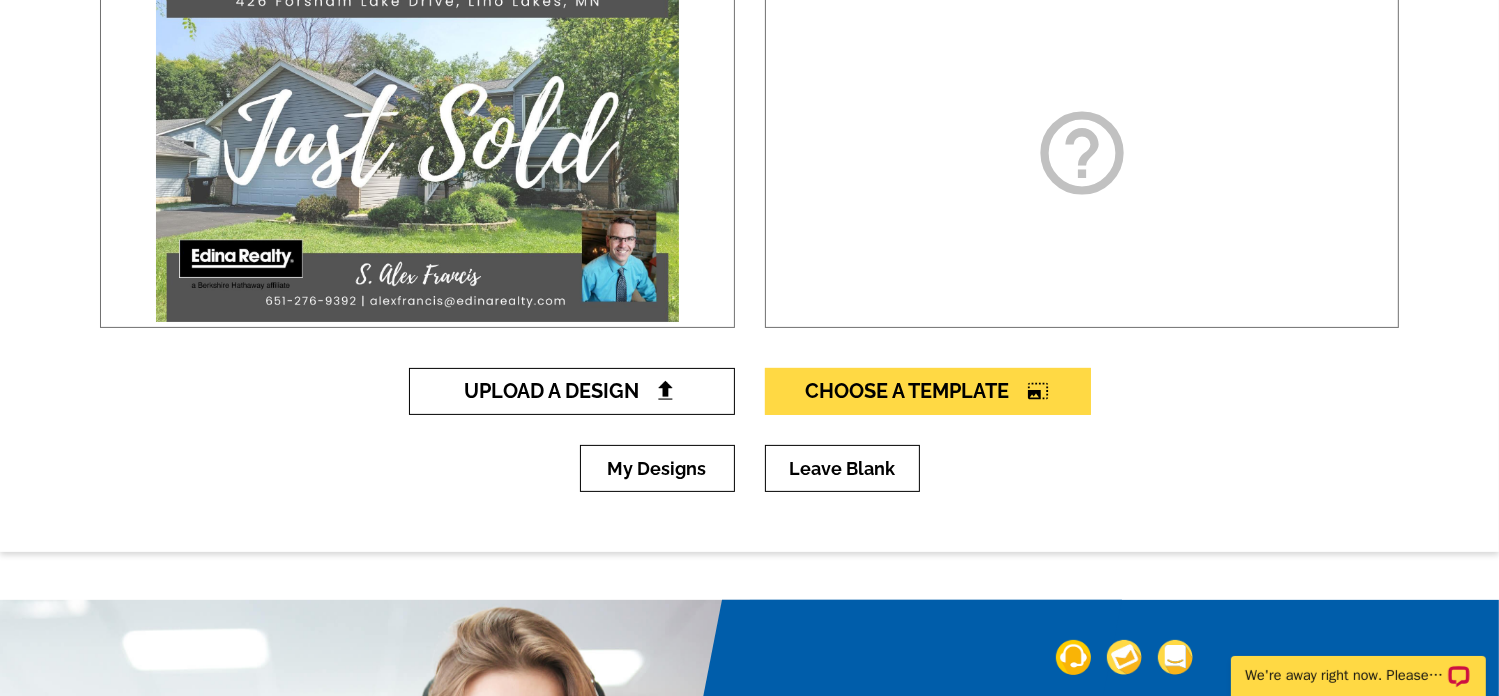 click on "Upload A Design" at bounding box center (571, 391) 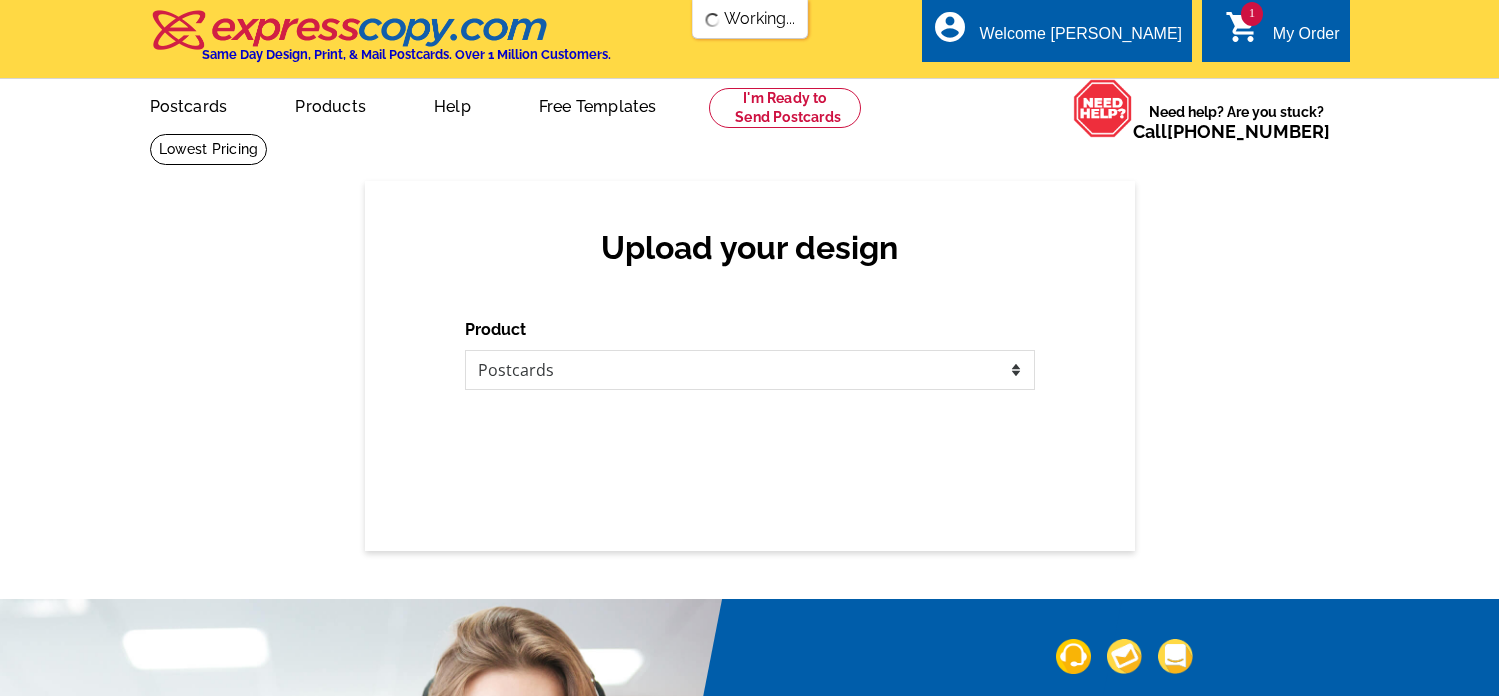 scroll, scrollTop: 0, scrollLeft: 0, axis: both 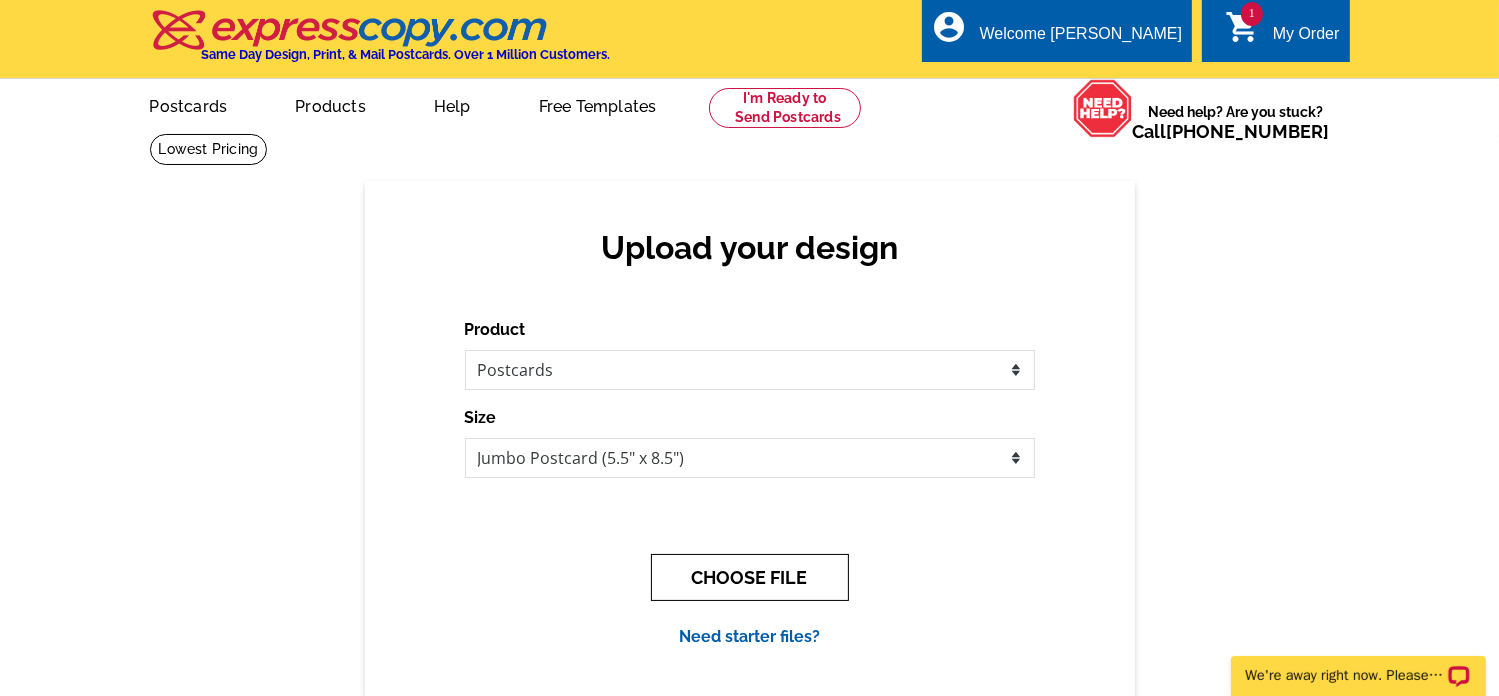 click on "CHOOSE FILE" at bounding box center [750, 577] 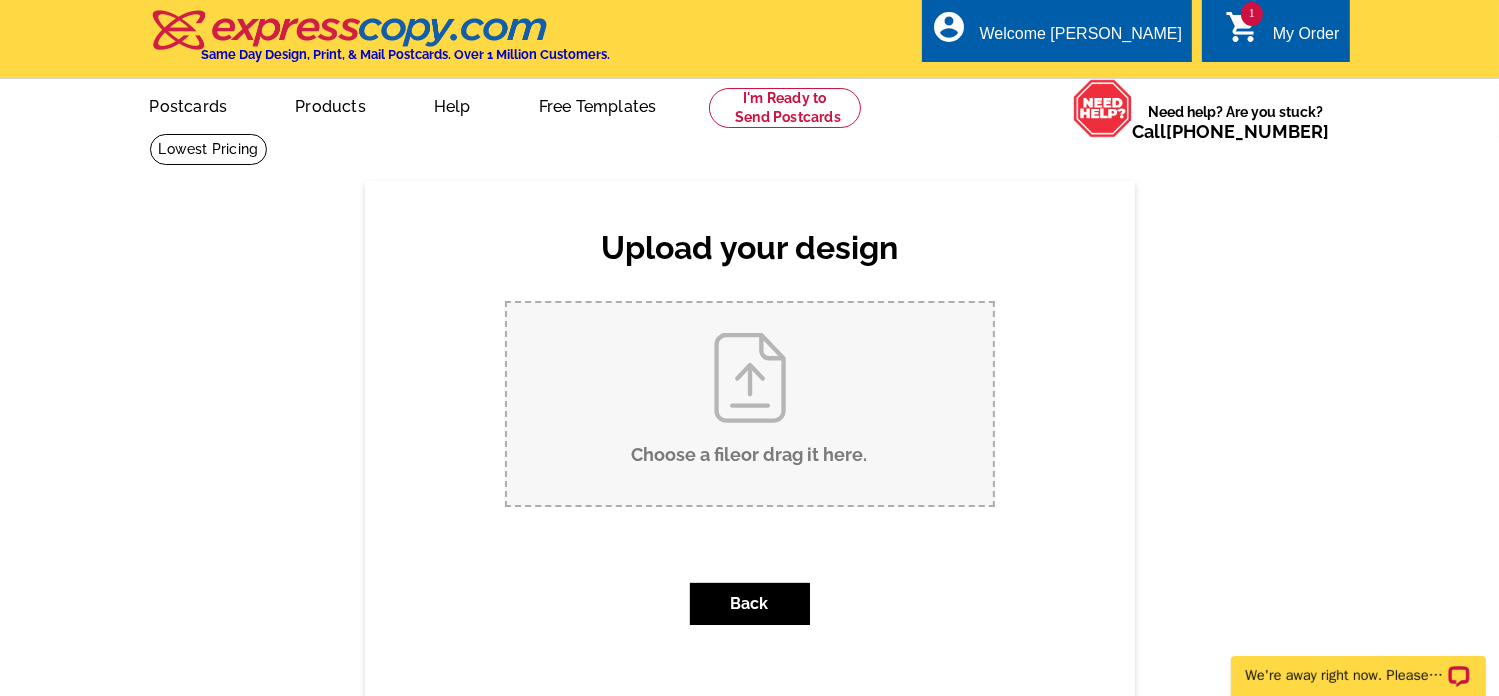 click on "Choose a file  or drag it here ." at bounding box center [750, 404] 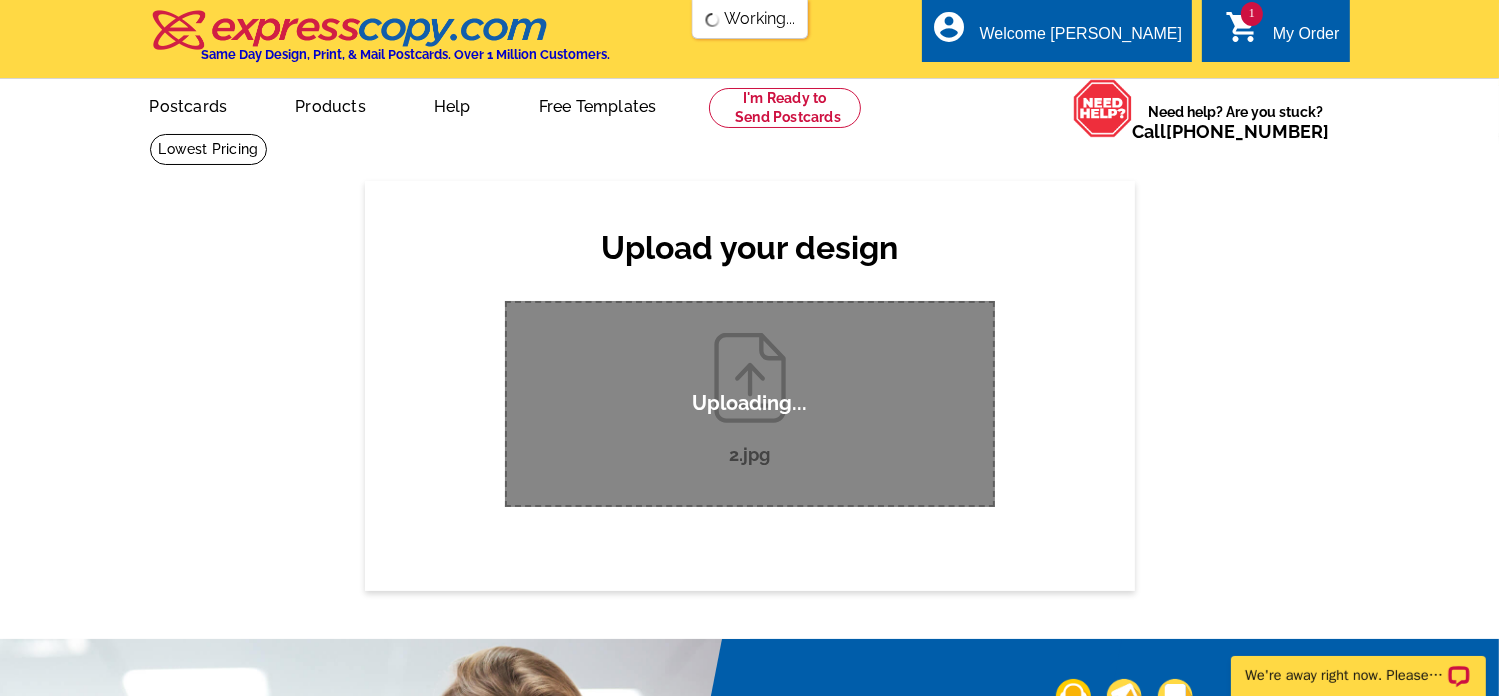 scroll, scrollTop: 0, scrollLeft: 0, axis: both 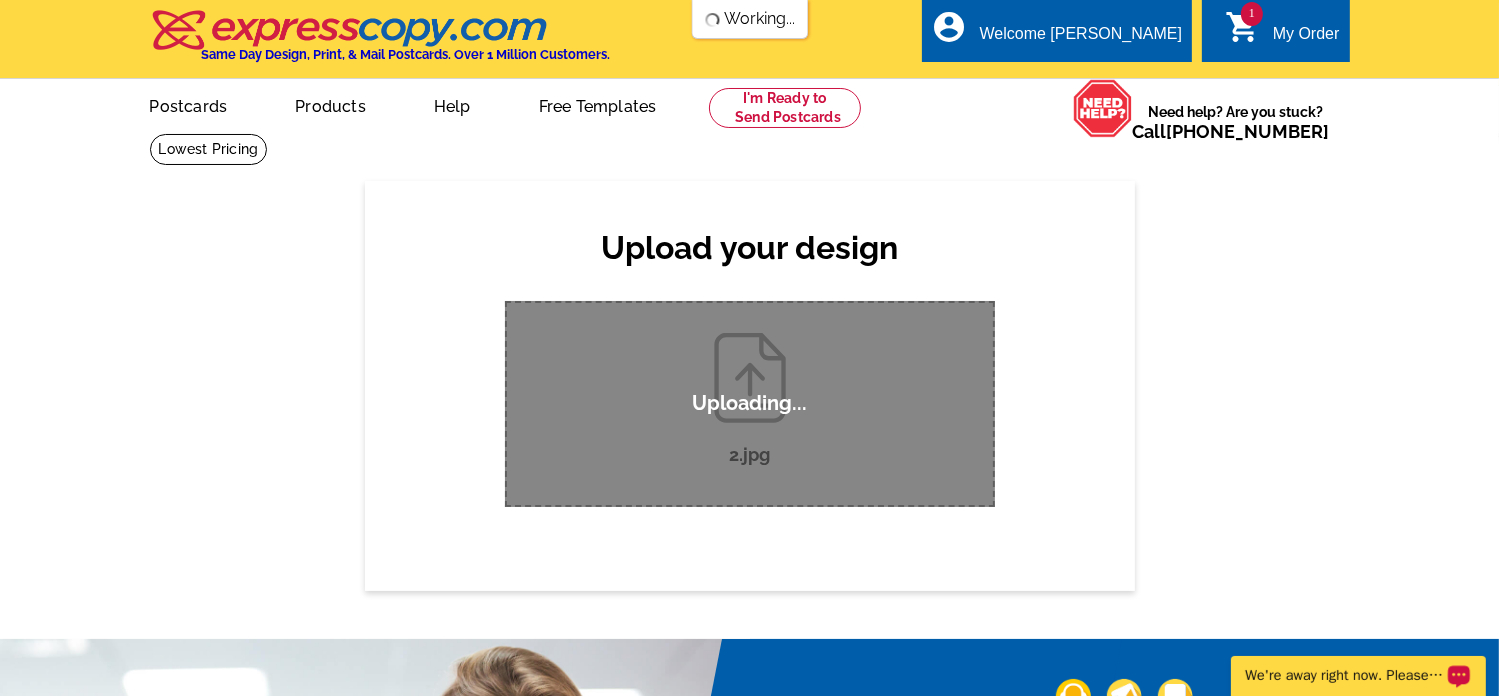 type 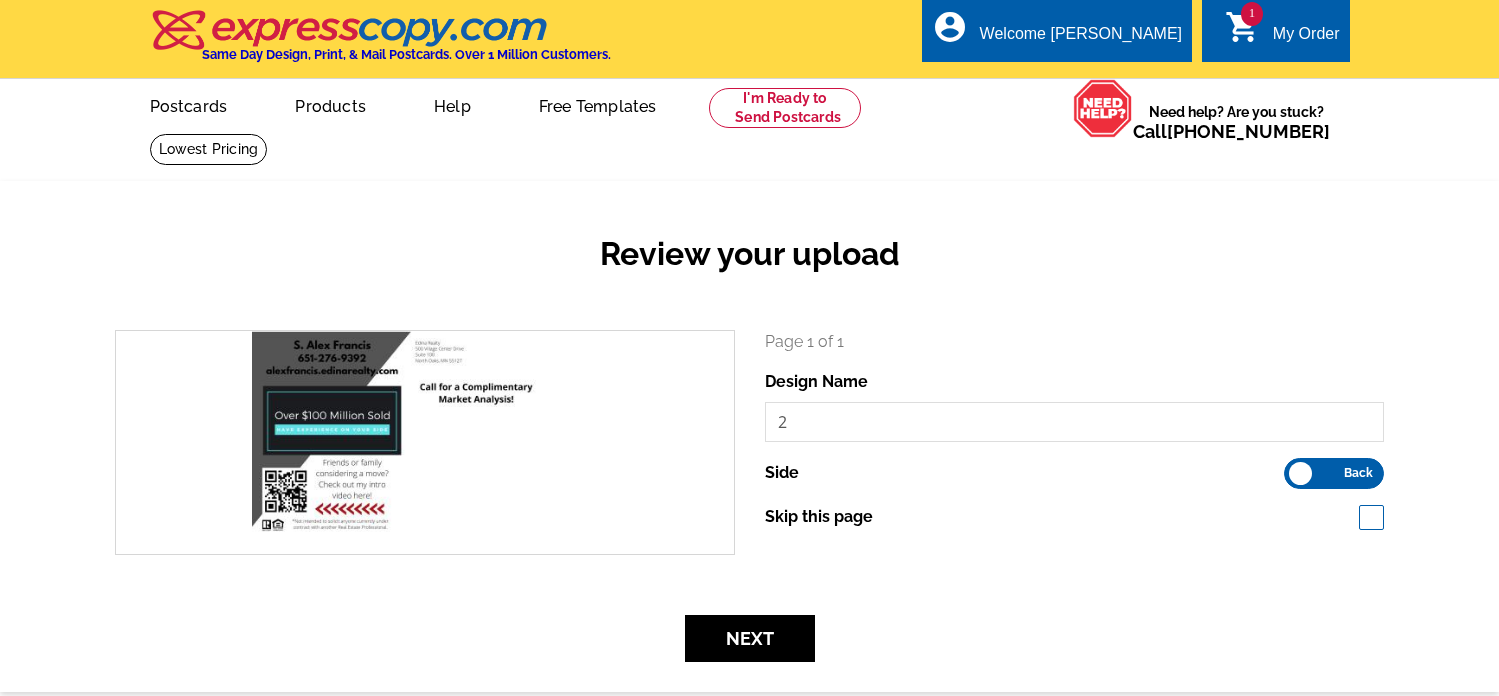 scroll, scrollTop: 0, scrollLeft: 0, axis: both 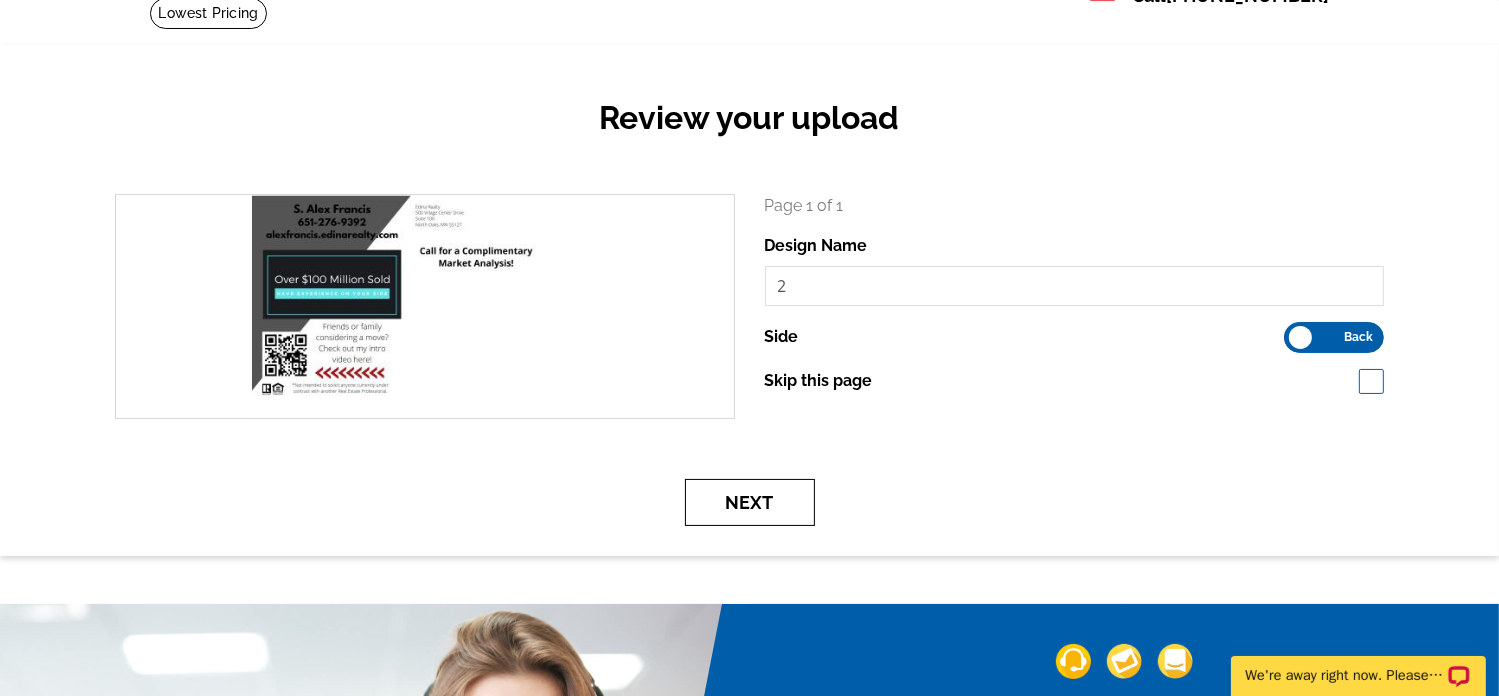 click on "Next" at bounding box center (750, 502) 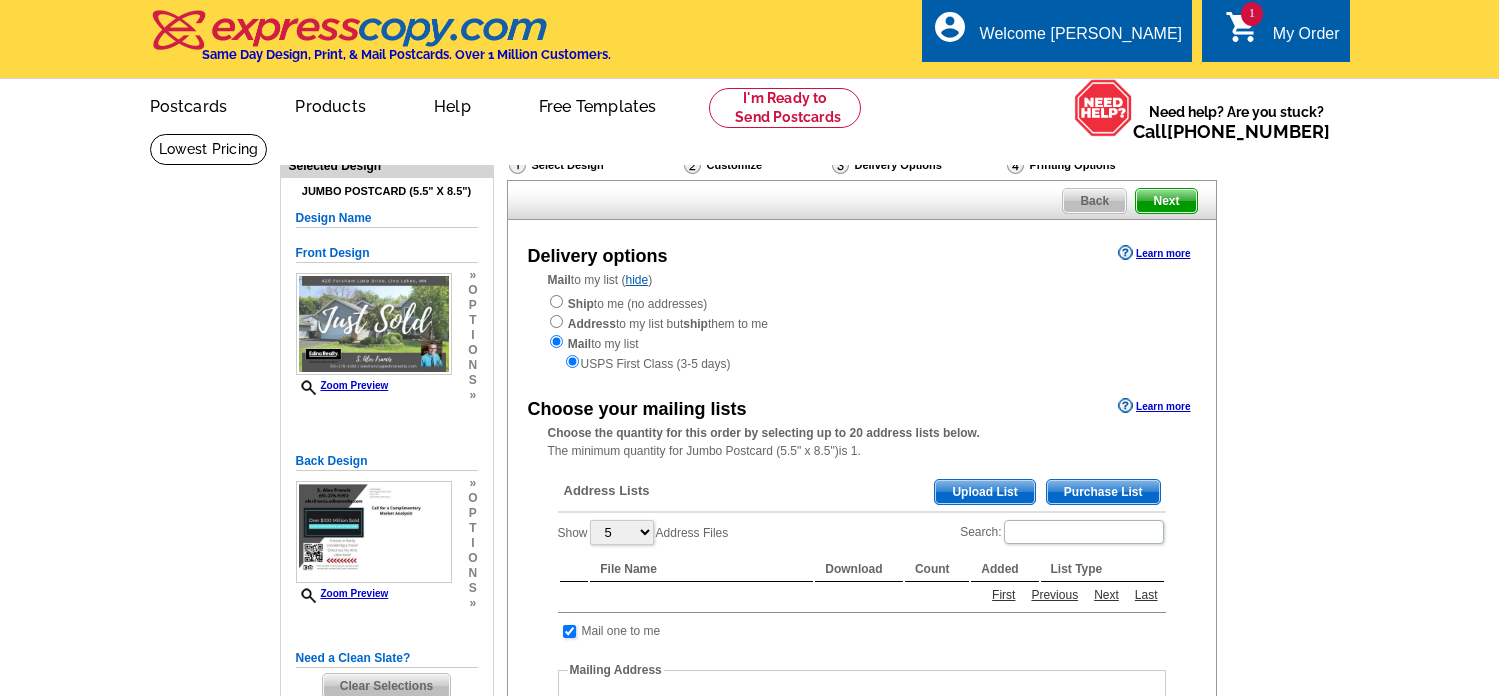 scroll, scrollTop: 0, scrollLeft: 0, axis: both 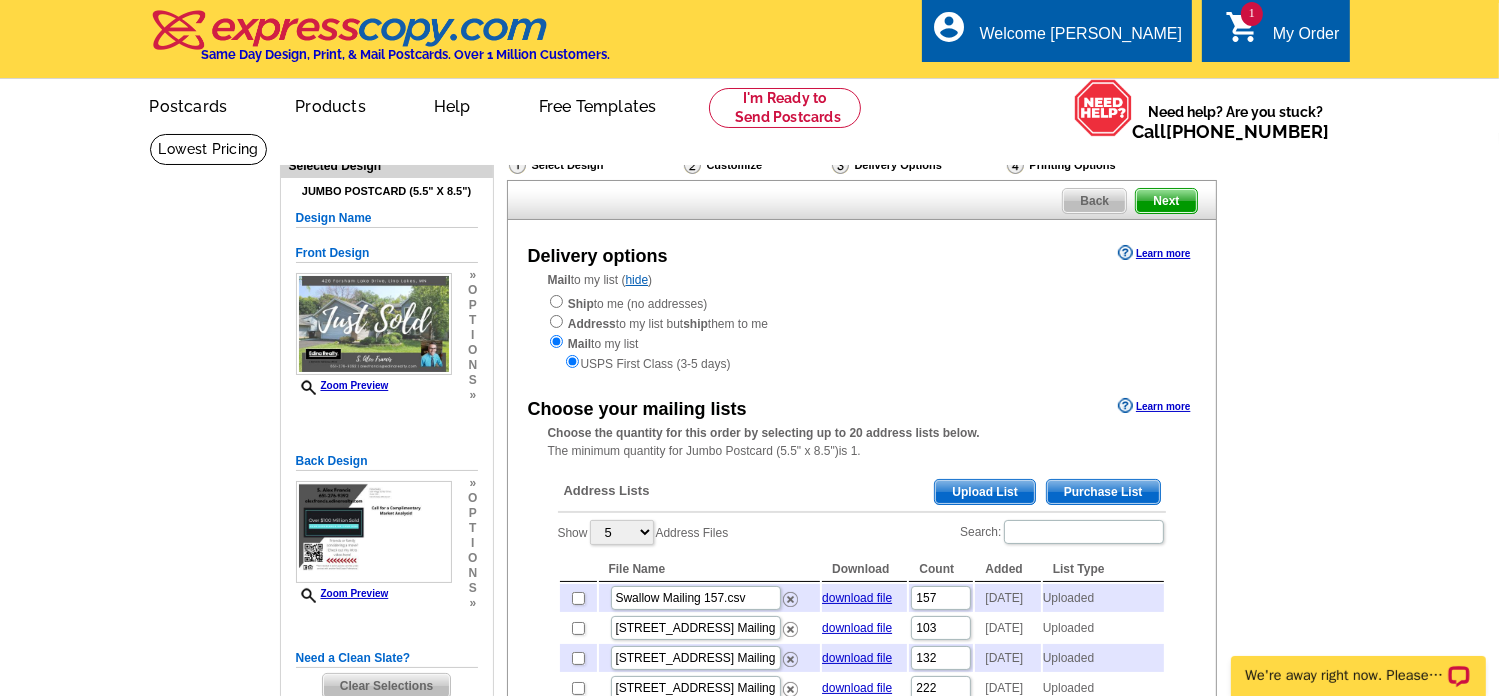 click on "Upload List" at bounding box center [984, 492] 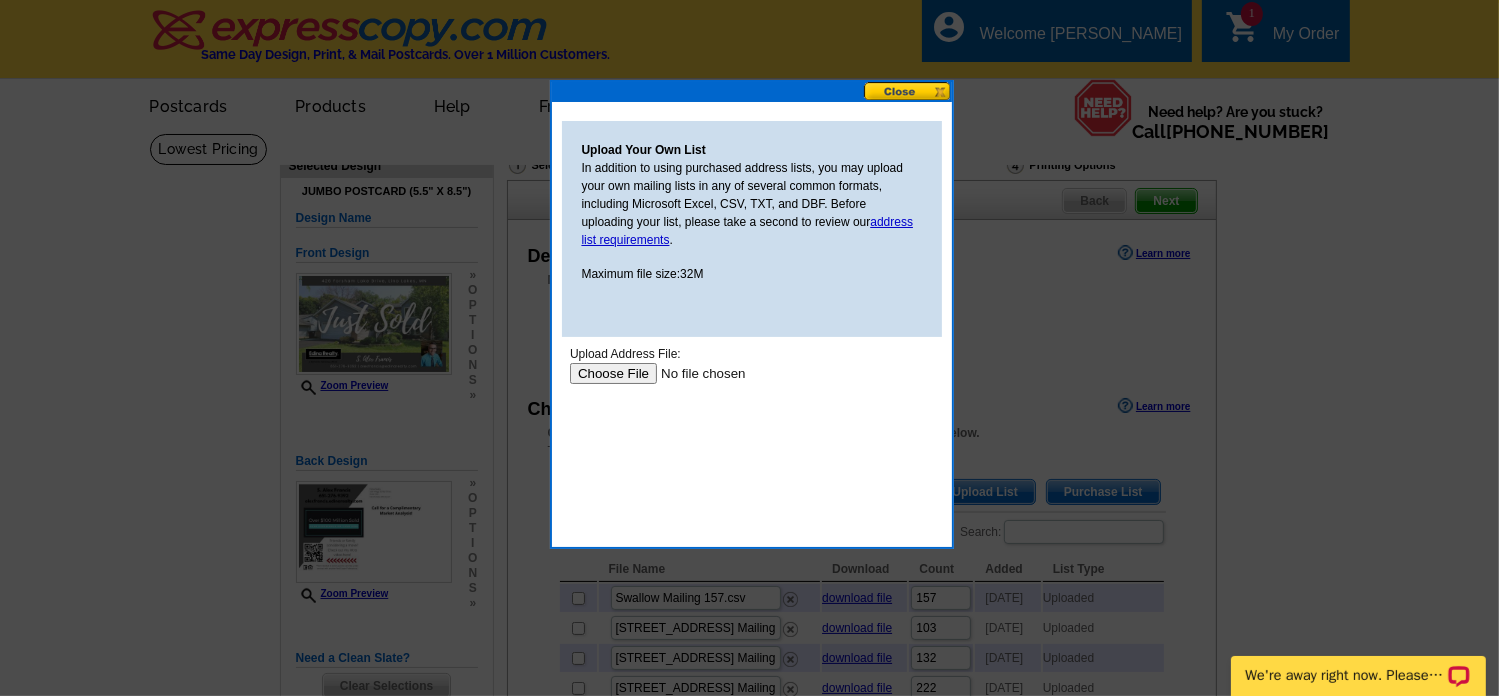 scroll, scrollTop: 0, scrollLeft: 0, axis: both 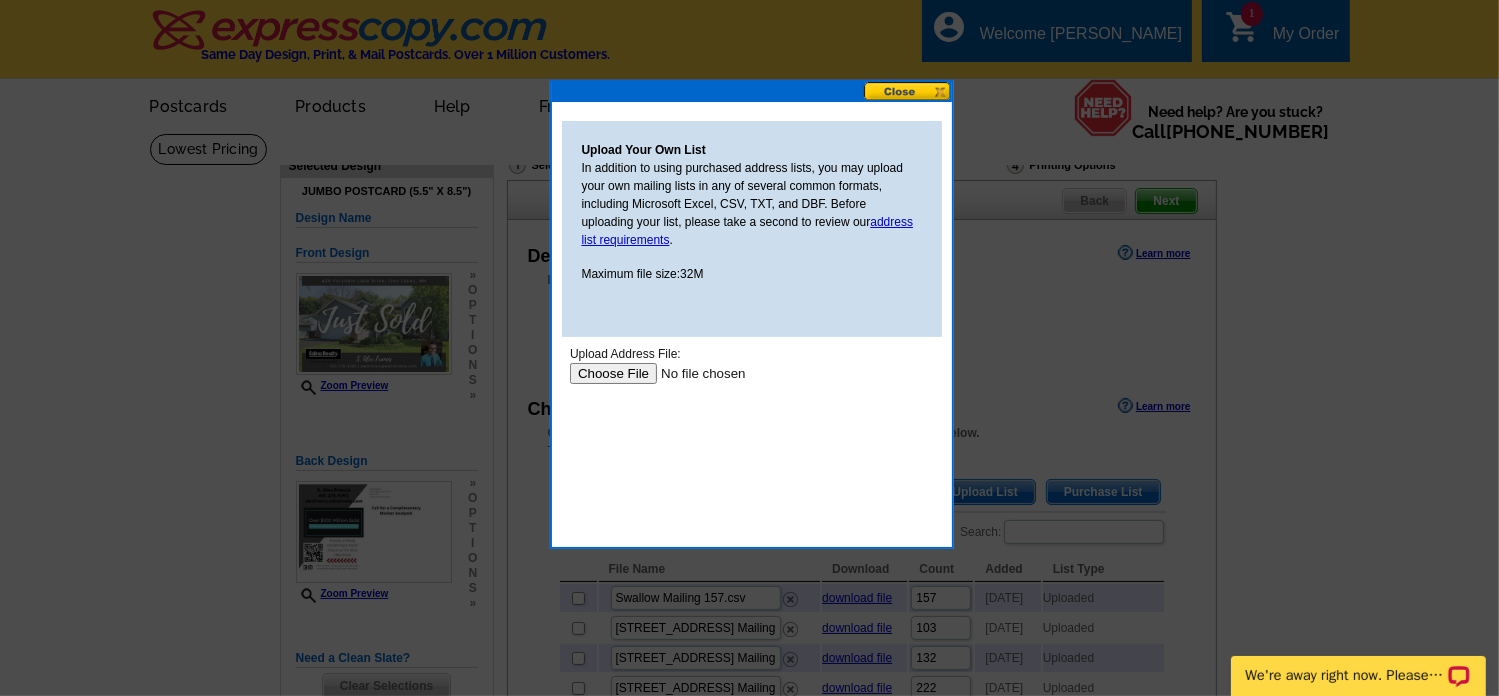 click at bounding box center (695, 372) 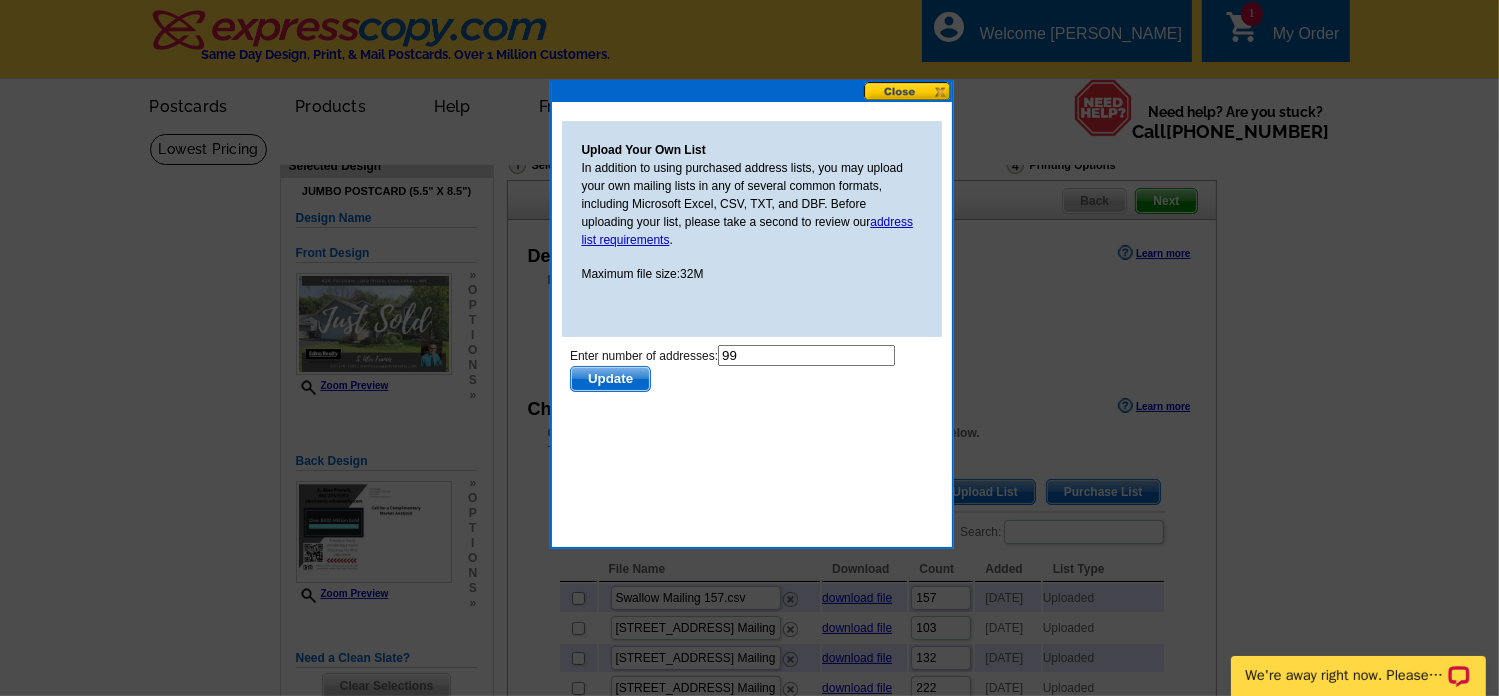 scroll, scrollTop: 0, scrollLeft: 0, axis: both 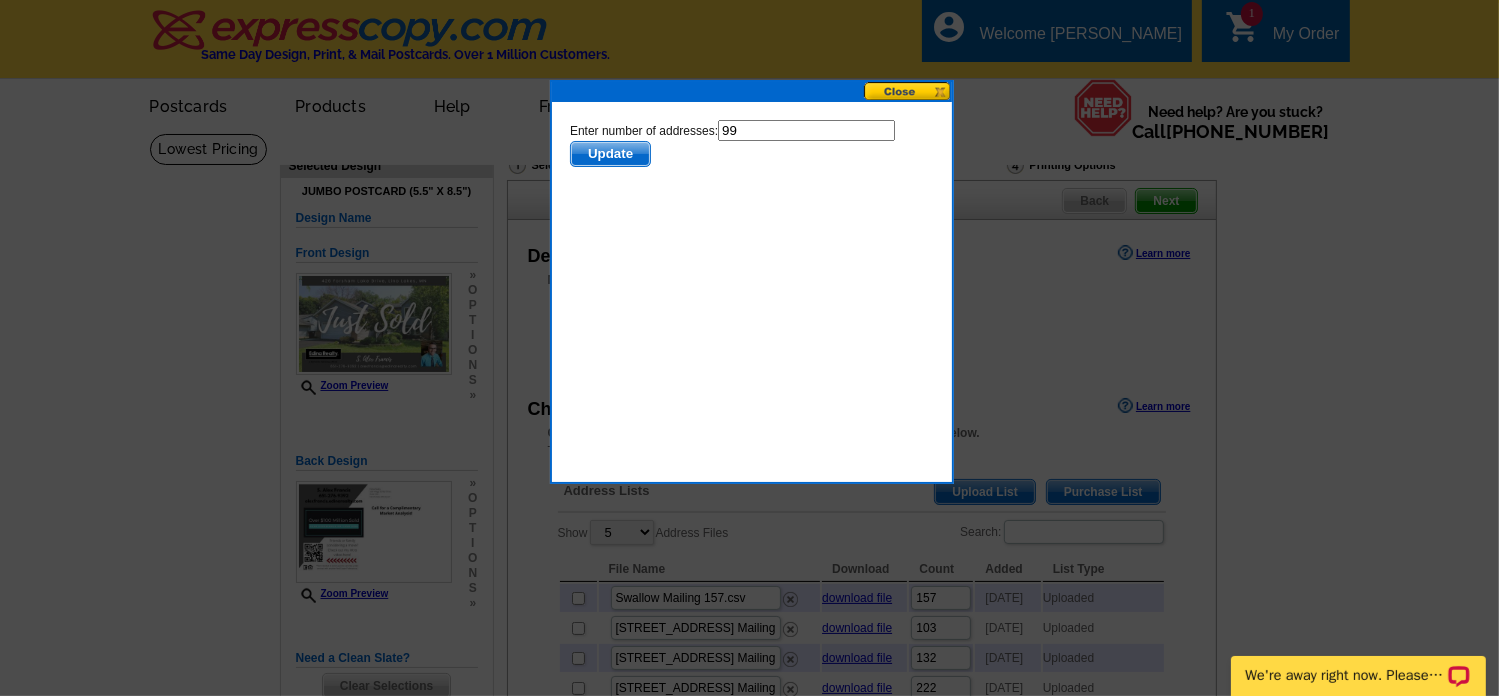 click on "Update" at bounding box center [609, 153] 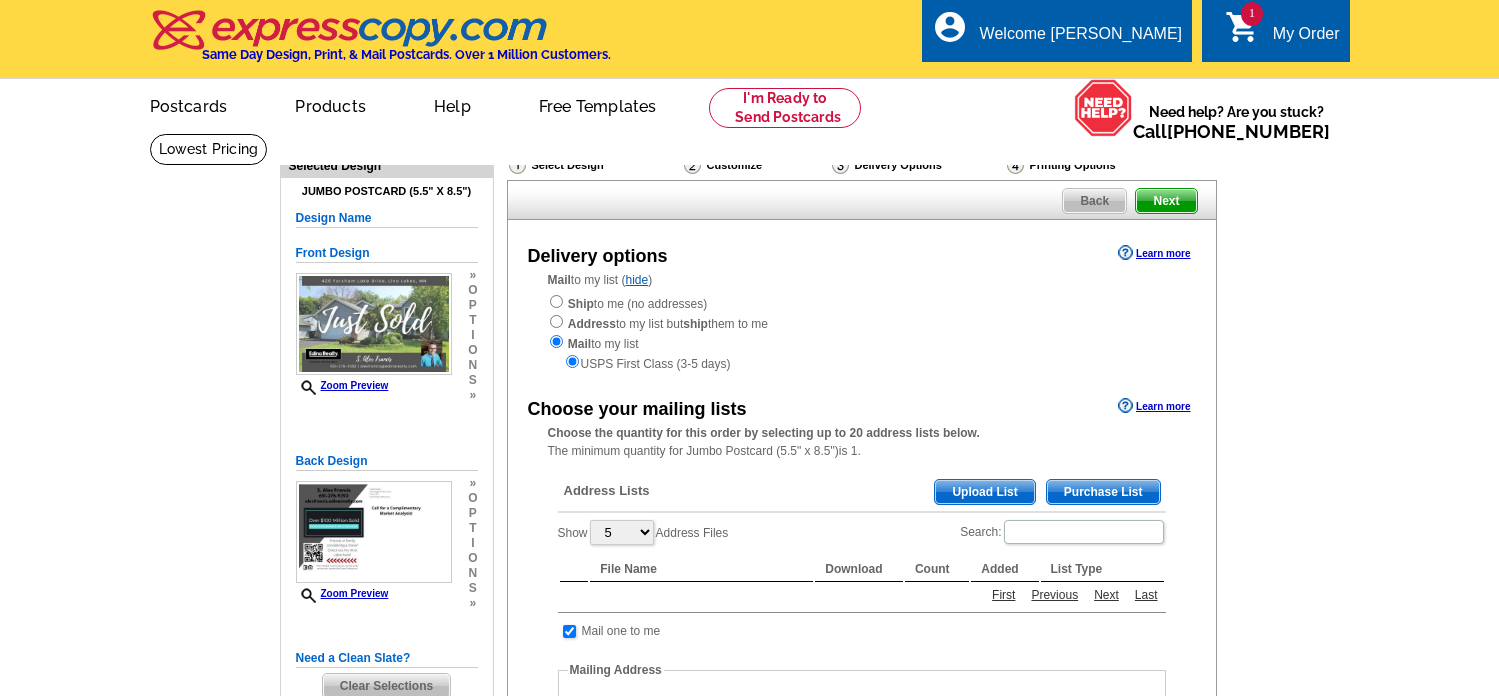 scroll, scrollTop: 0, scrollLeft: 0, axis: both 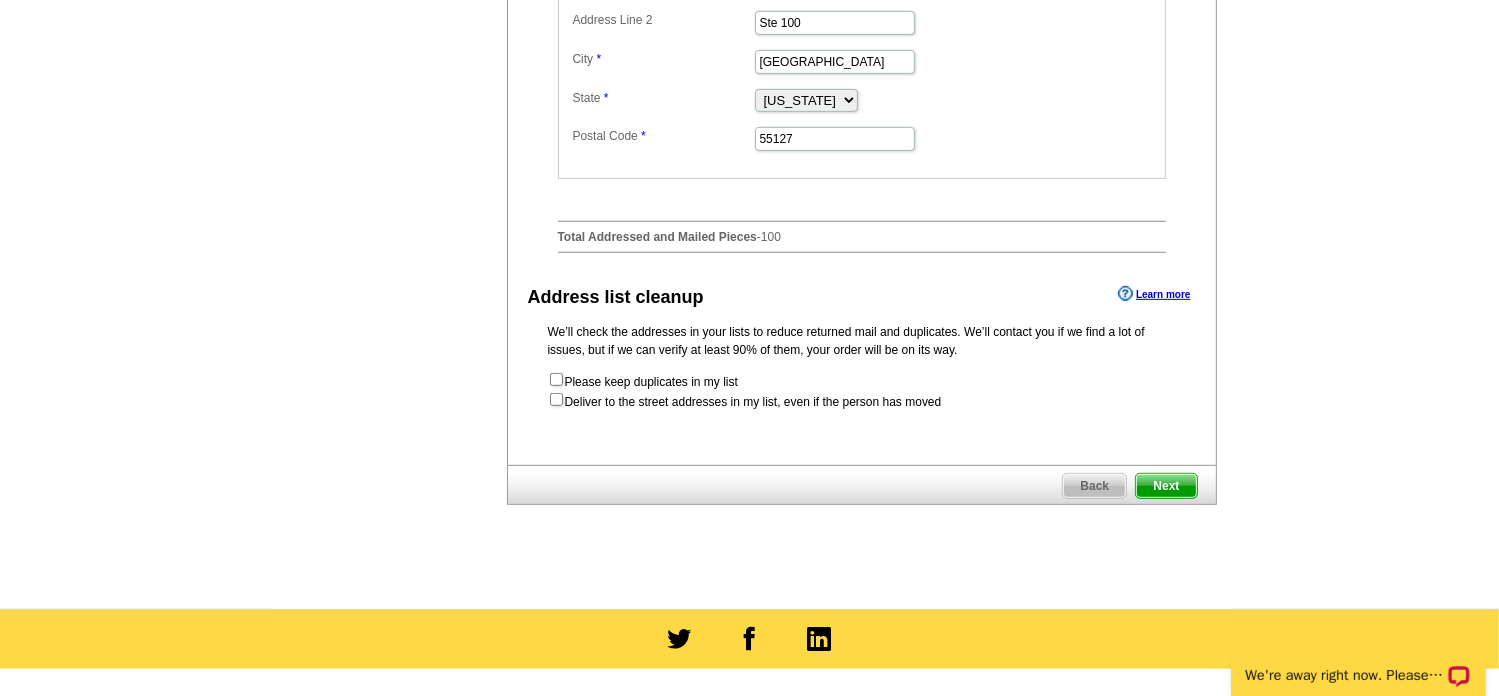 click on "Next" at bounding box center [1166, 486] 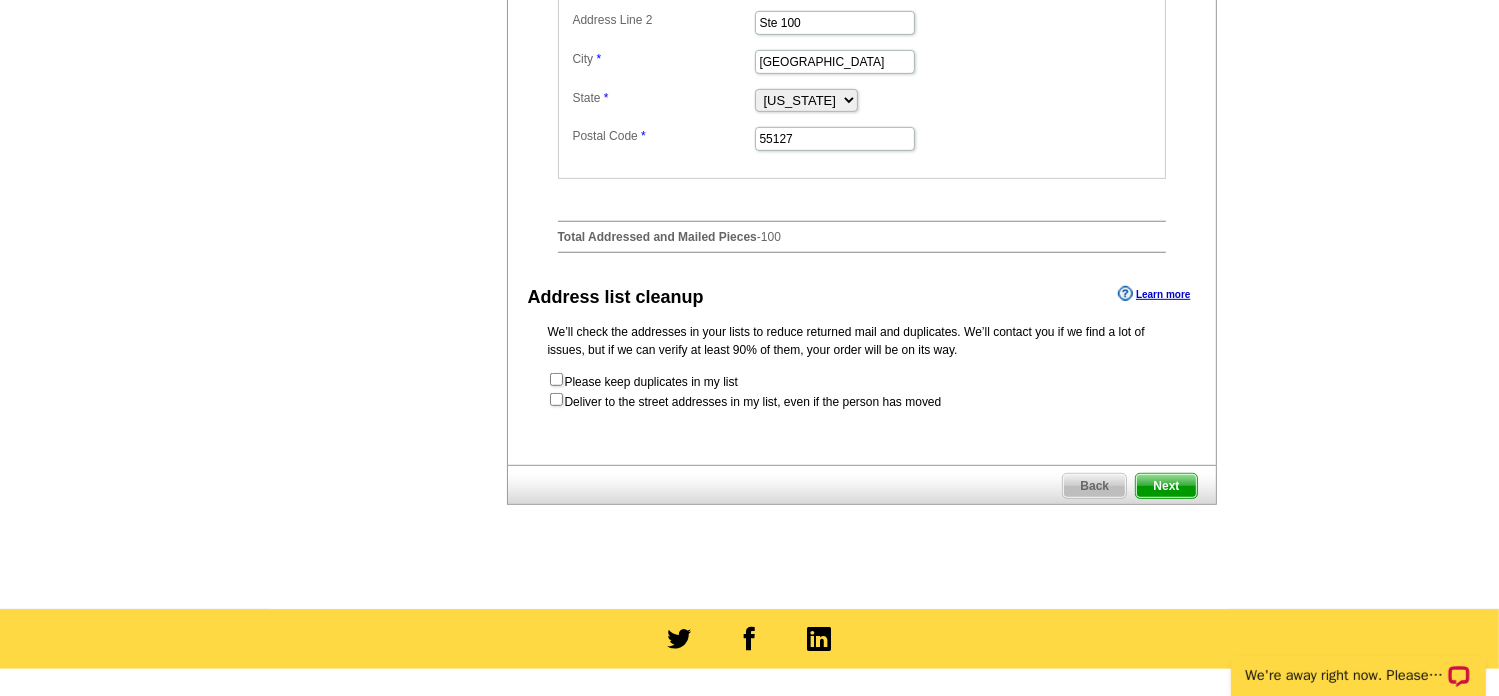 scroll, scrollTop: 0, scrollLeft: 0, axis: both 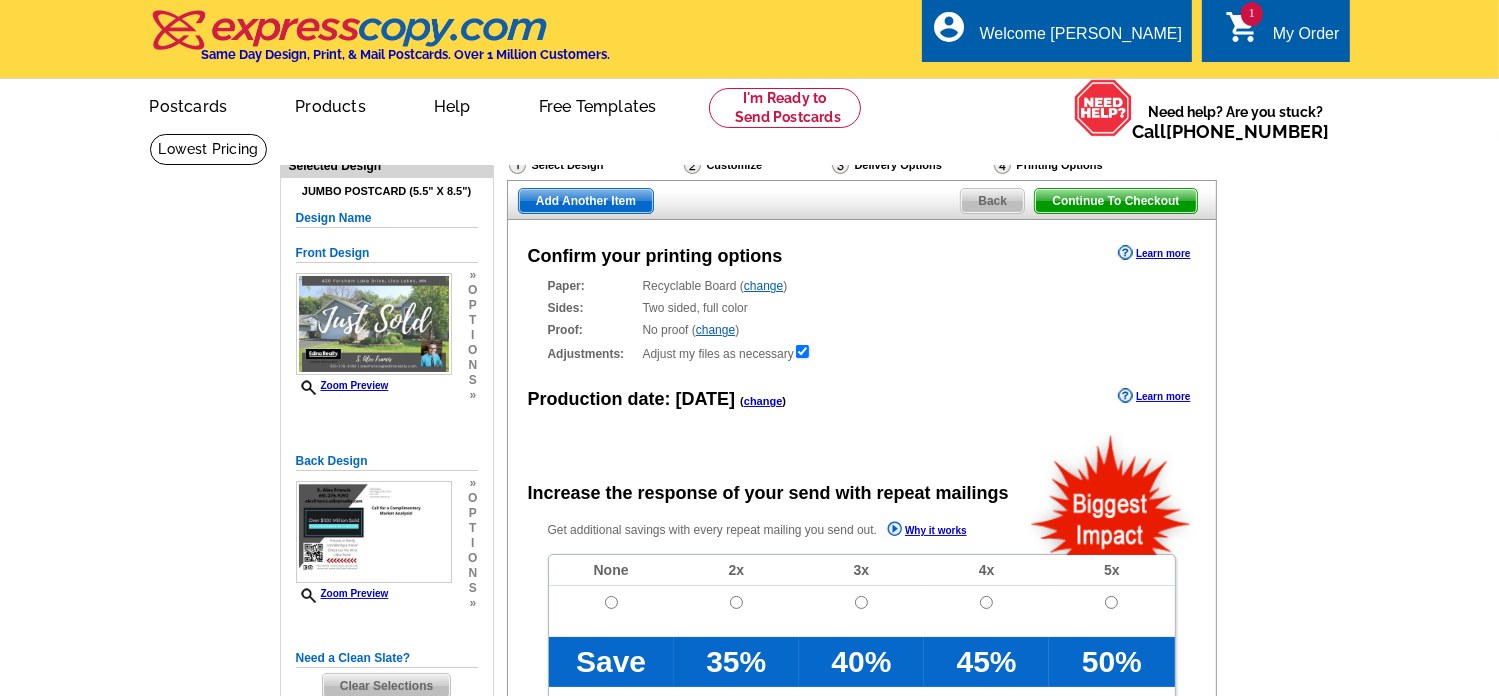radio on "false" 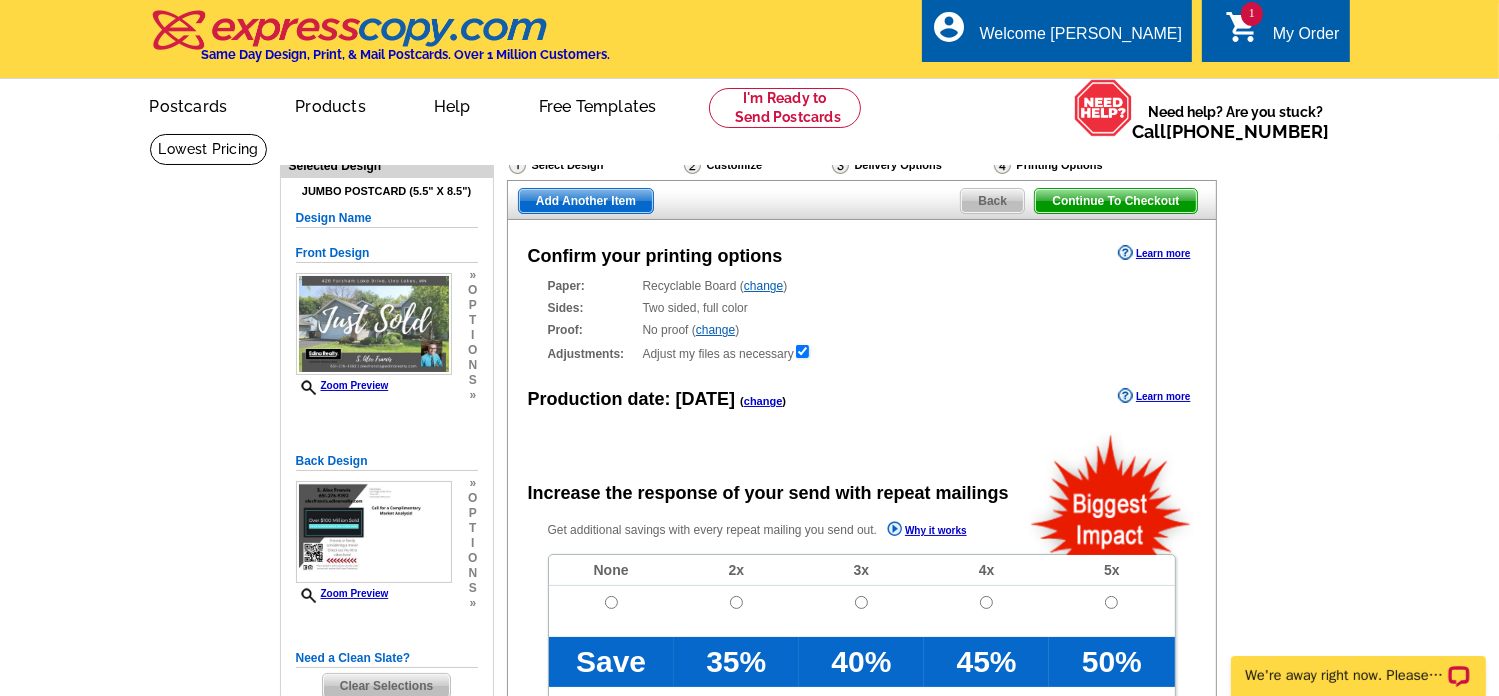 scroll, scrollTop: 0, scrollLeft: 0, axis: both 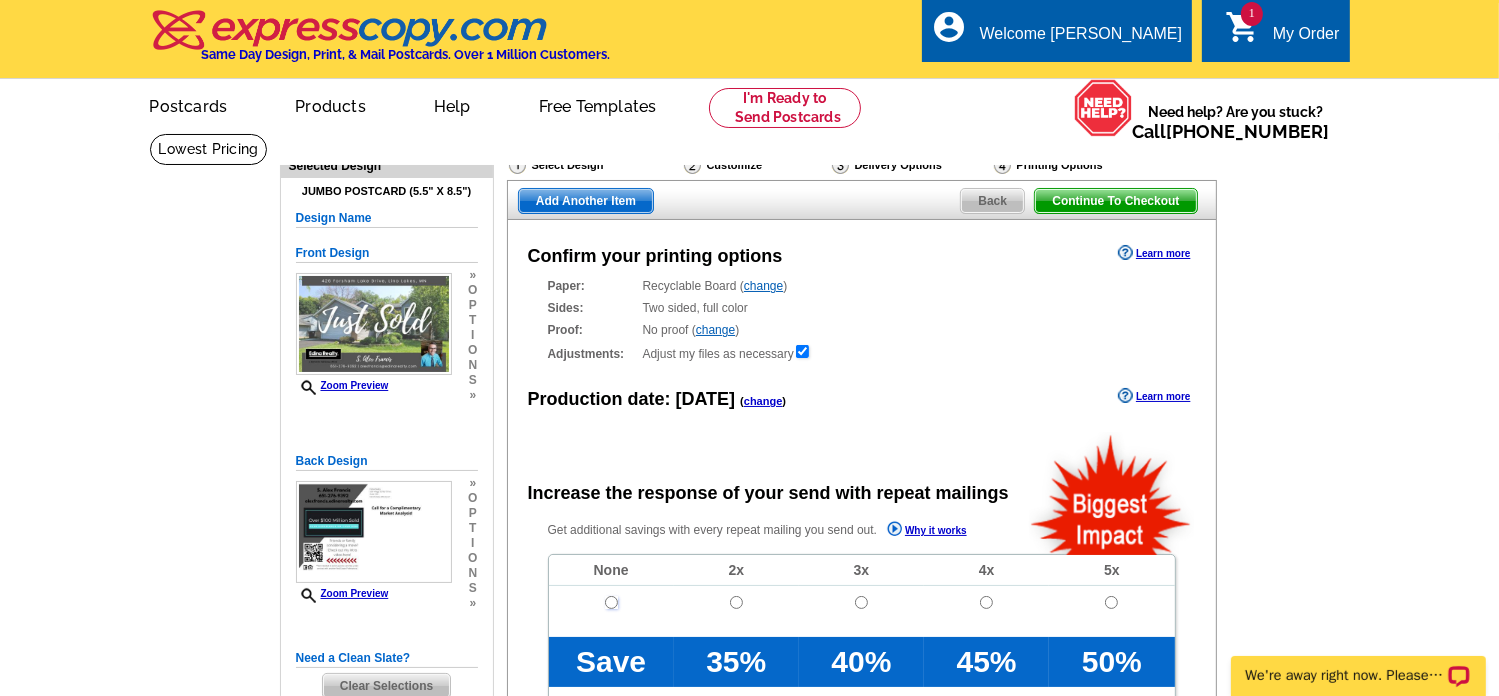 click at bounding box center (611, 602) 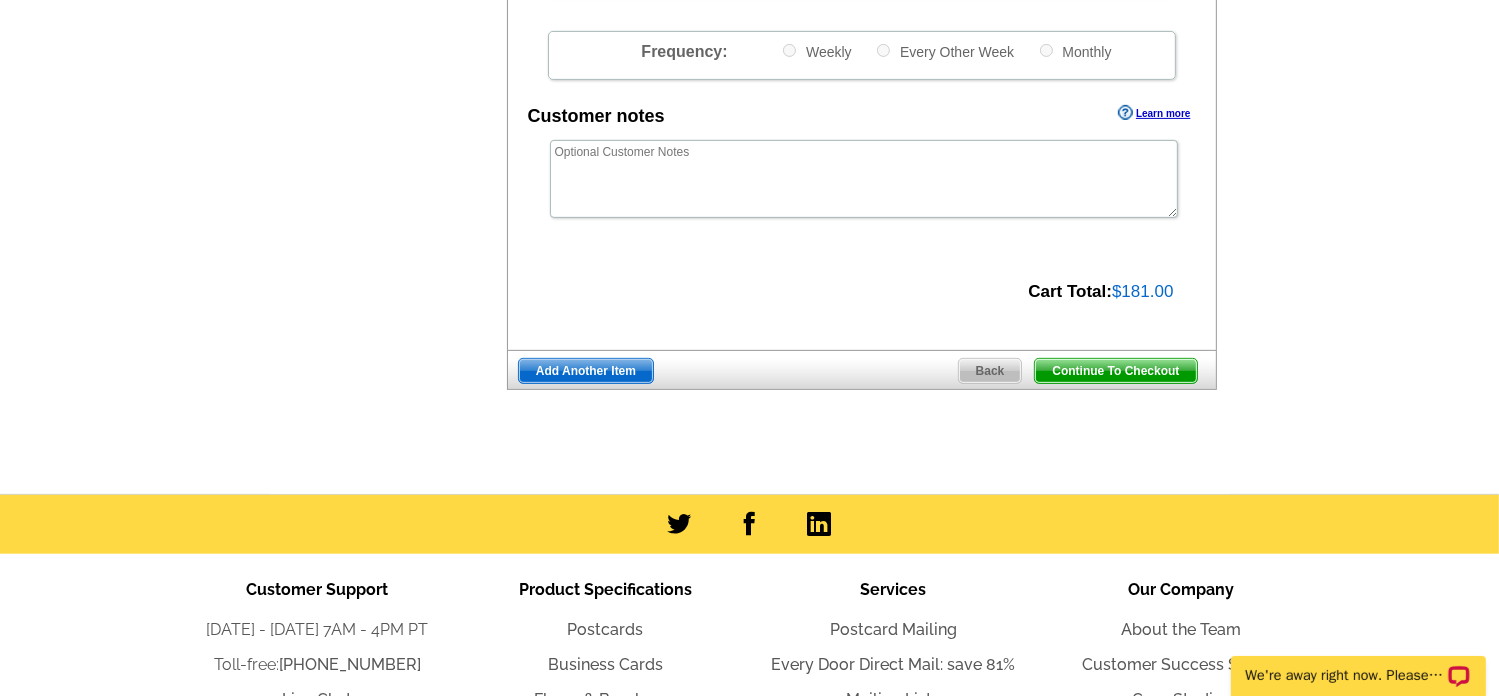 scroll, scrollTop: 730, scrollLeft: 0, axis: vertical 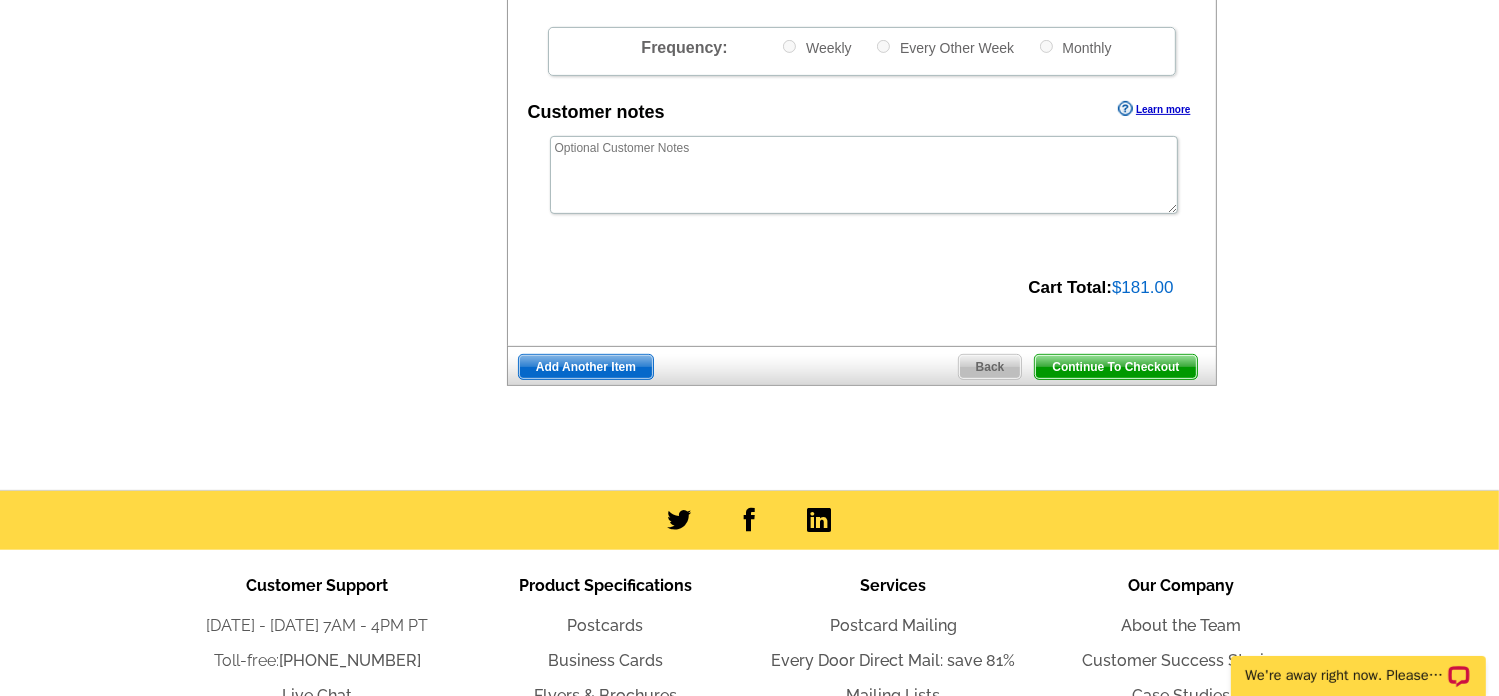 click on "Continue To Checkout" at bounding box center (1115, 367) 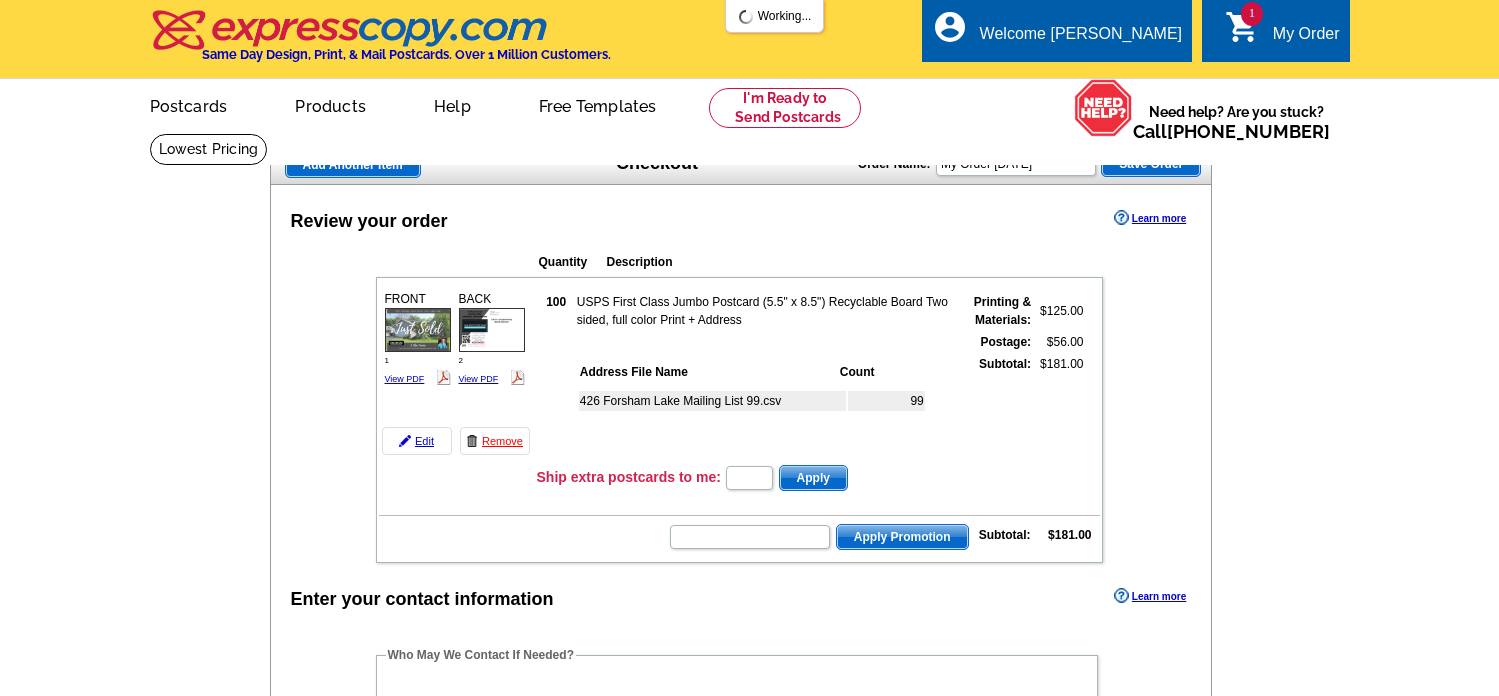 scroll, scrollTop: 0, scrollLeft: 0, axis: both 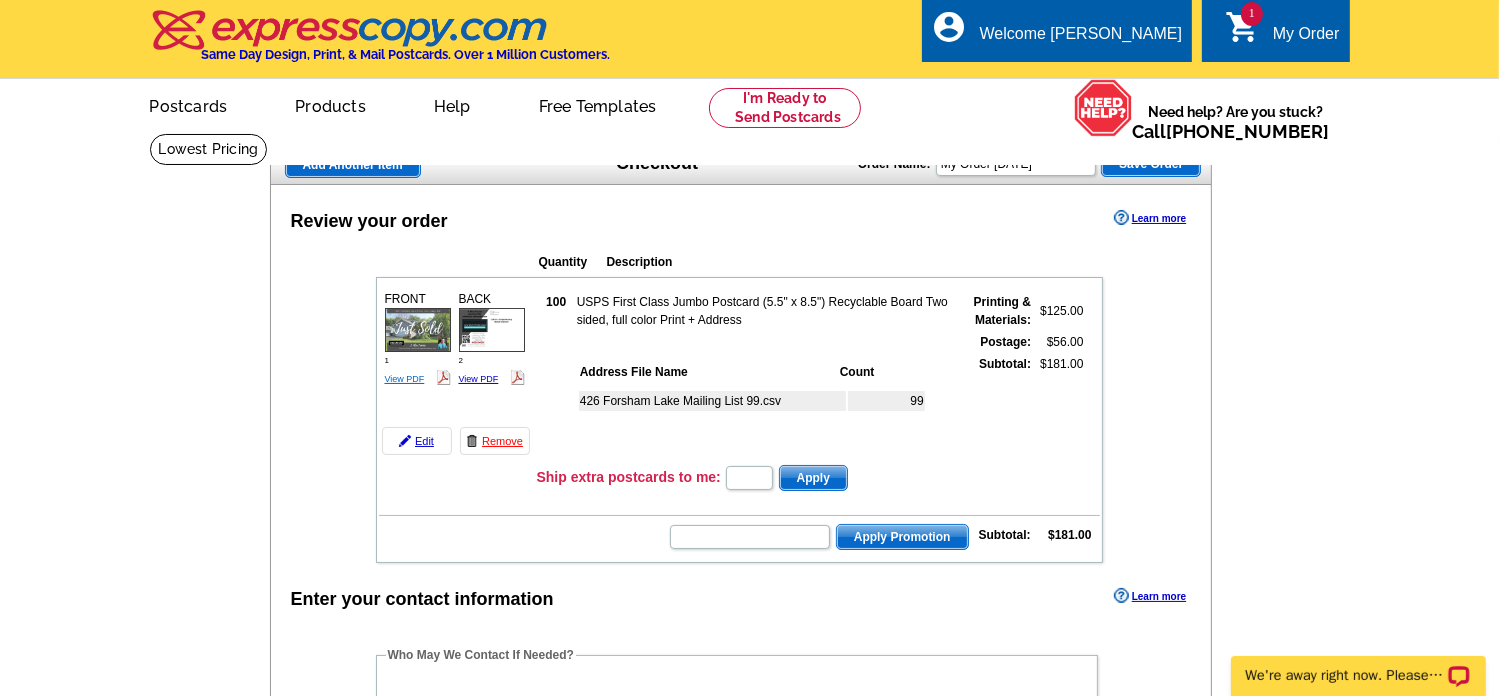 click on "View PDF" at bounding box center [405, 379] 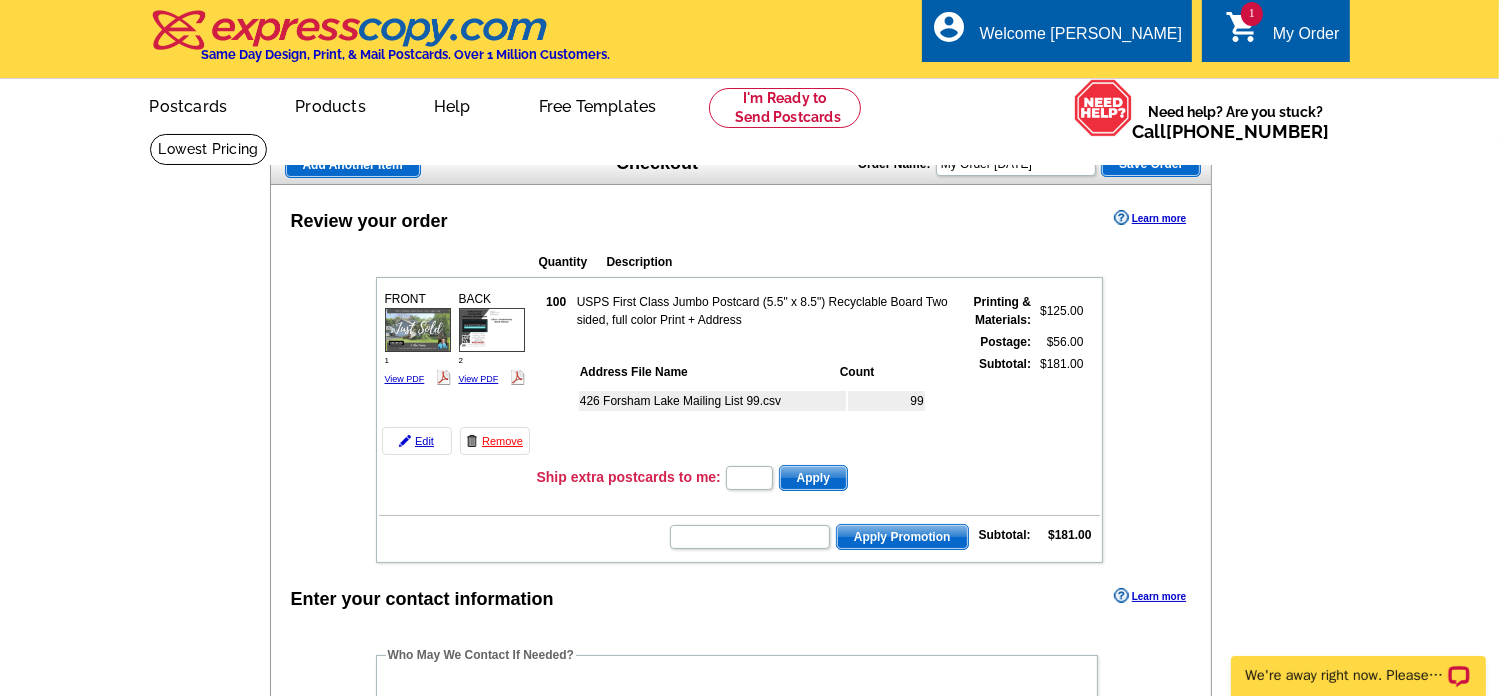 click at bounding box center [492, 329] 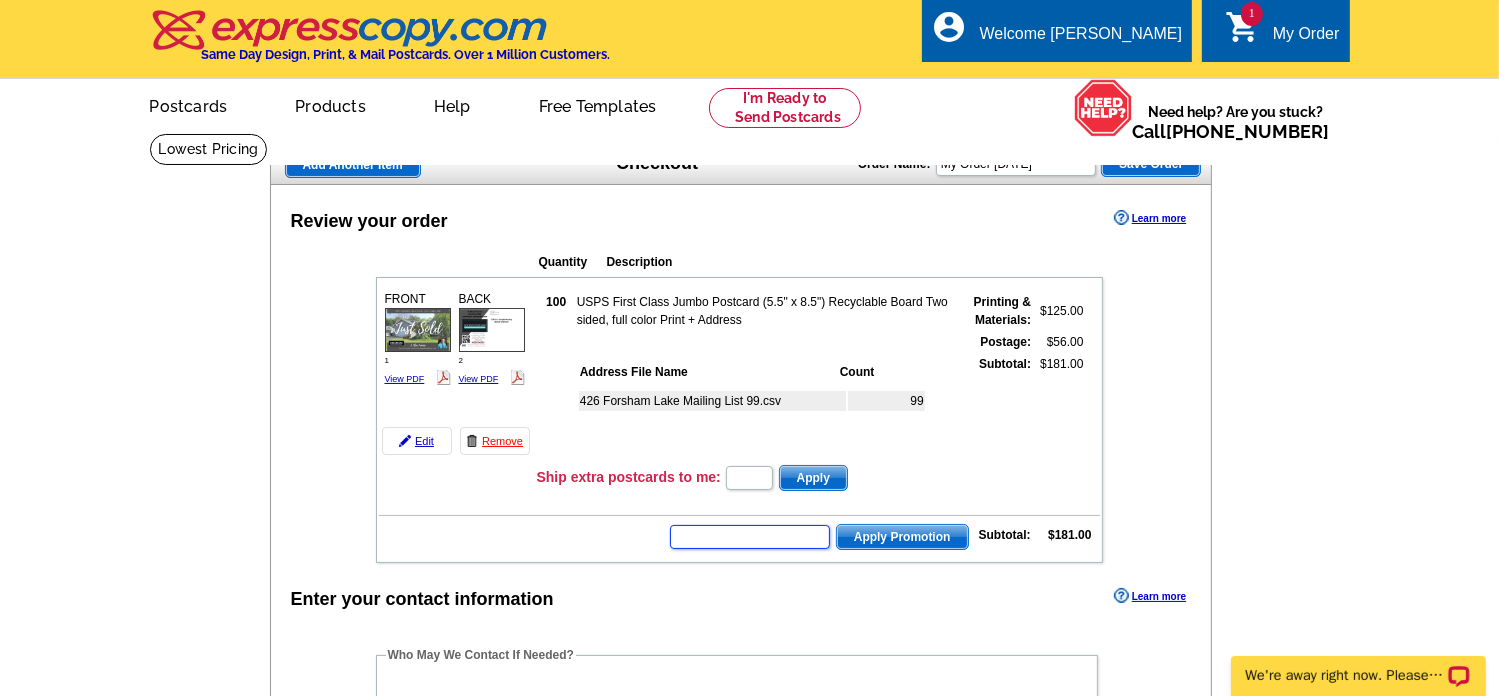 click at bounding box center (750, 537) 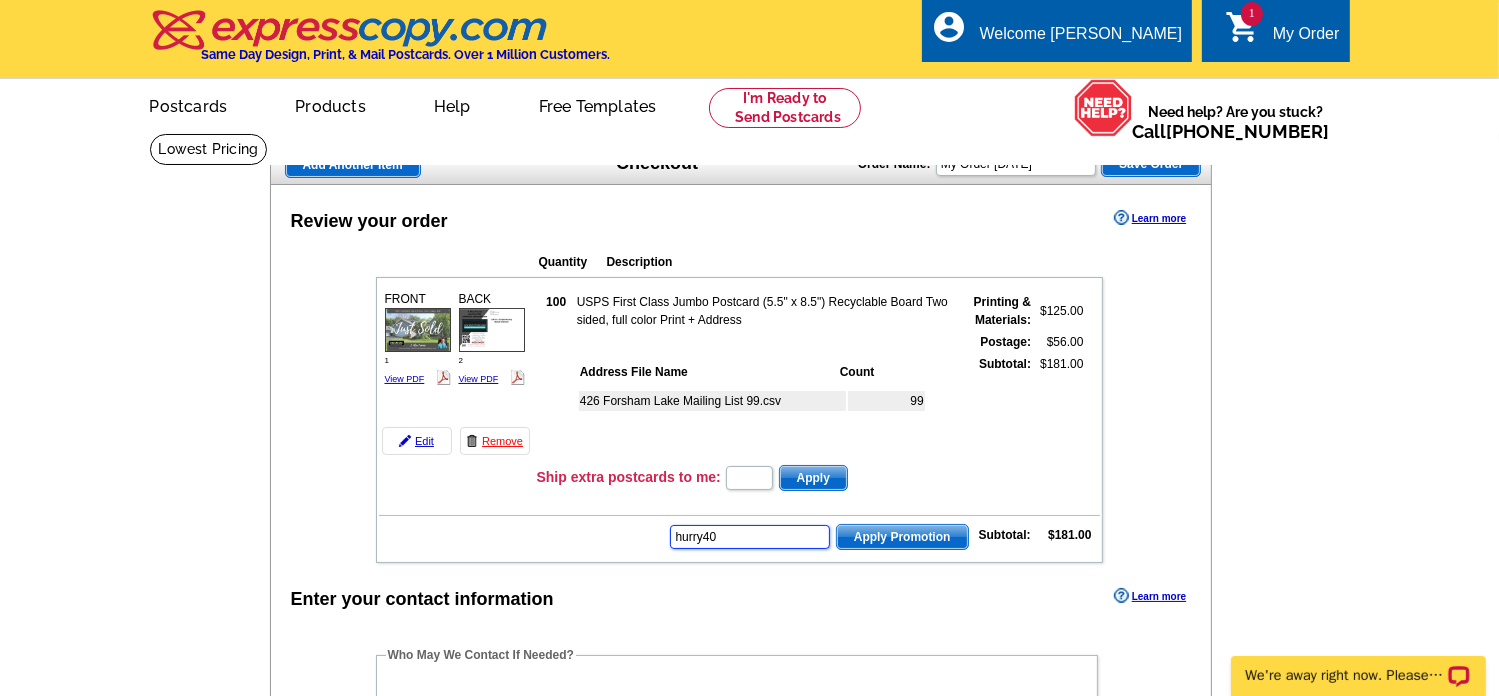 type on "hurry40" 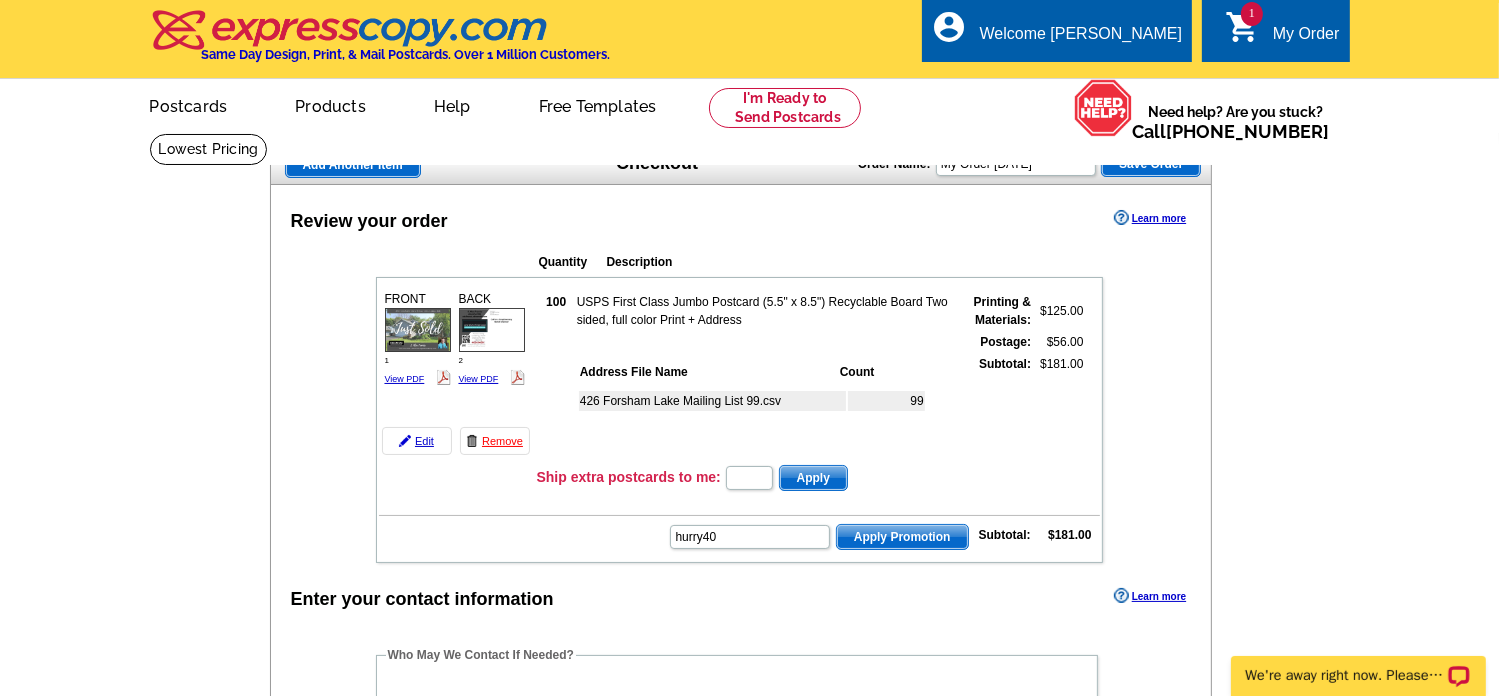 click on "Apply Promotion" at bounding box center [902, 537] 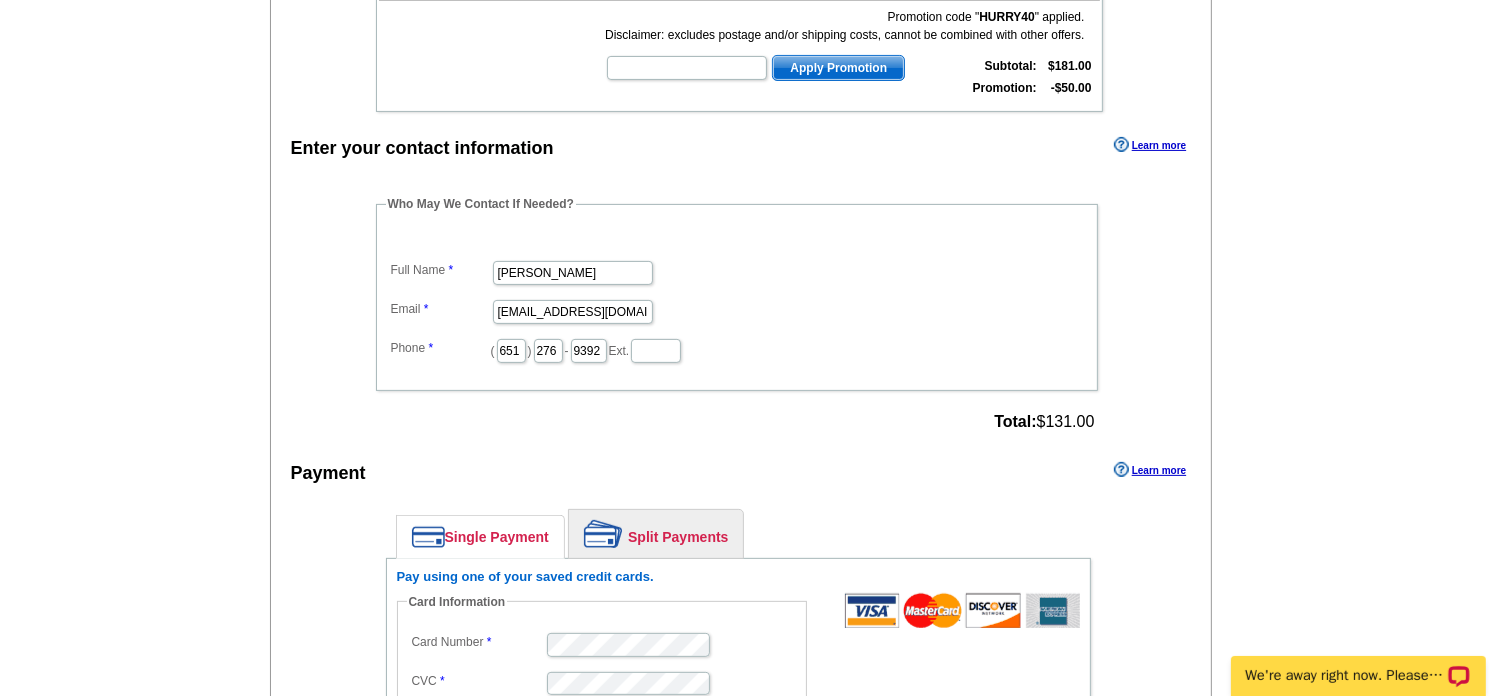 scroll, scrollTop: 532, scrollLeft: 0, axis: vertical 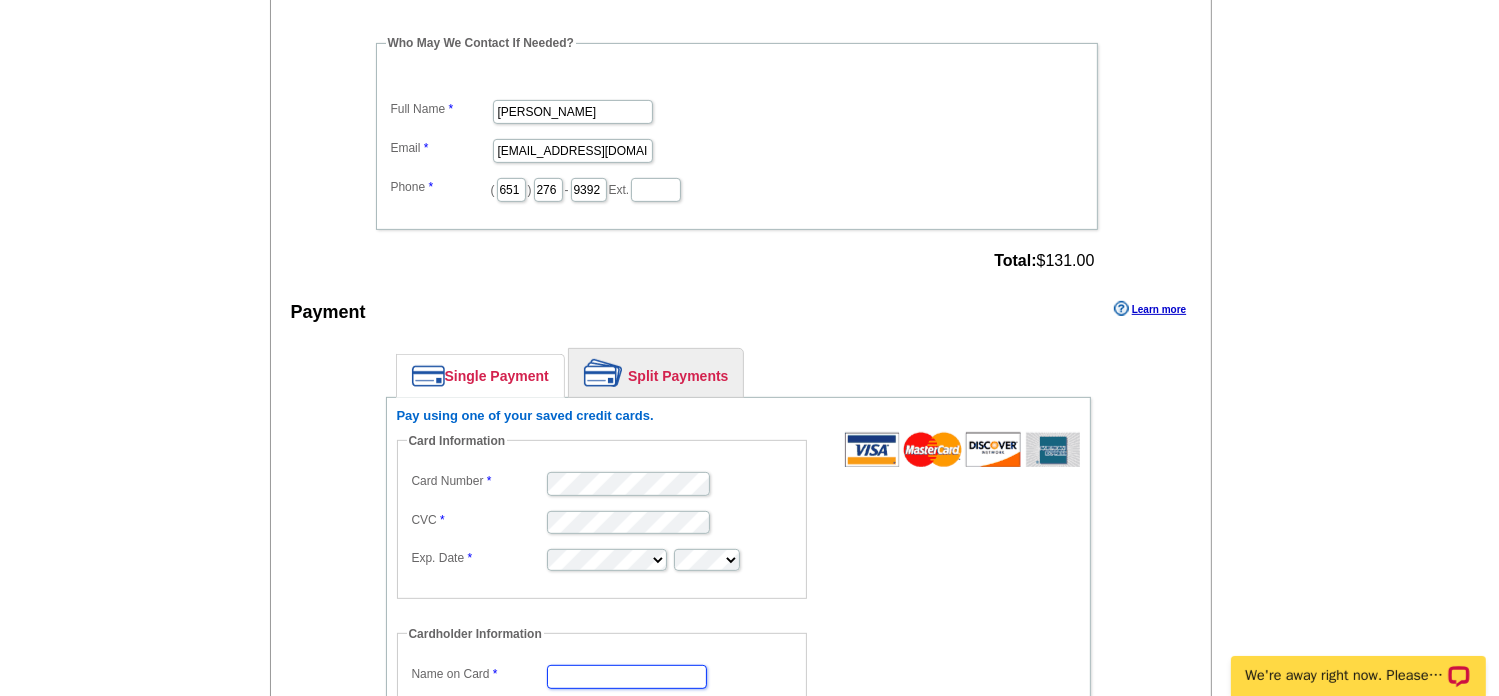type on "Stephen Francis" 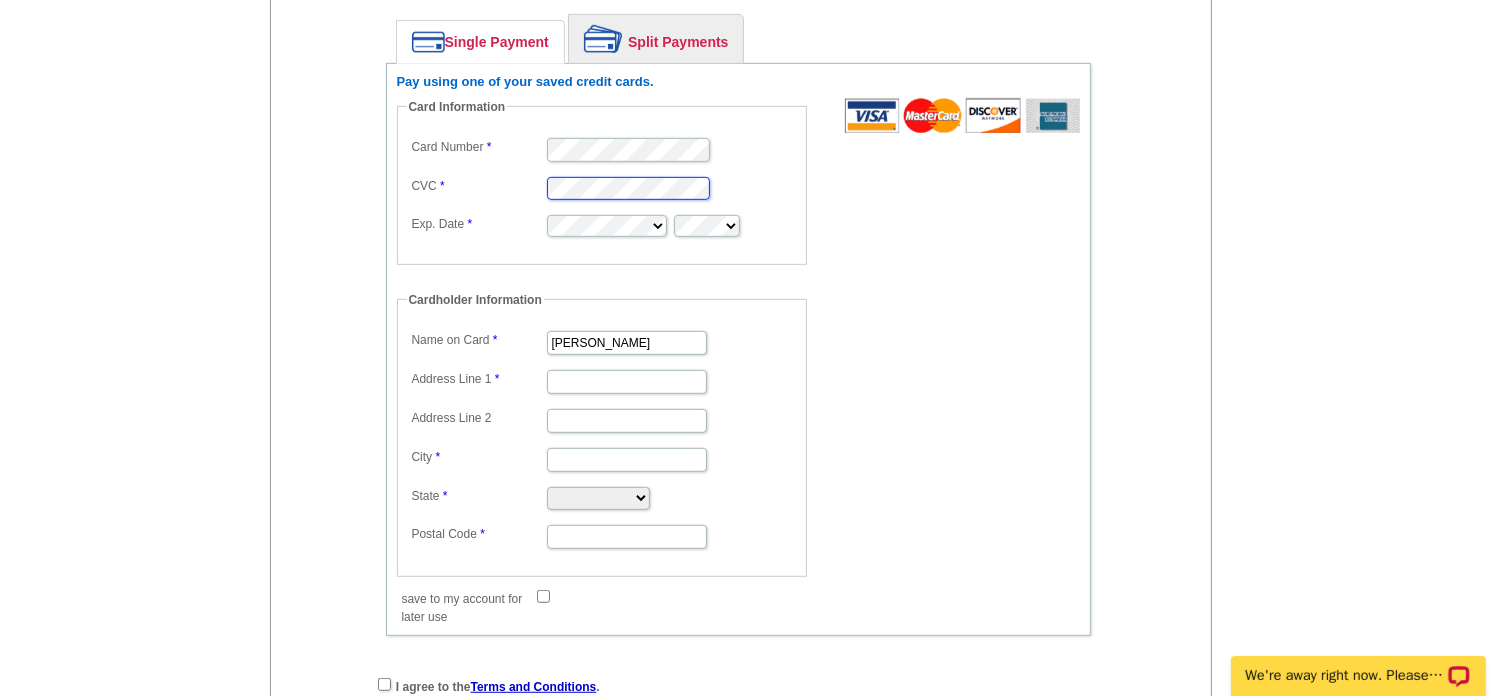 scroll, scrollTop: 1027, scrollLeft: 0, axis: vertical 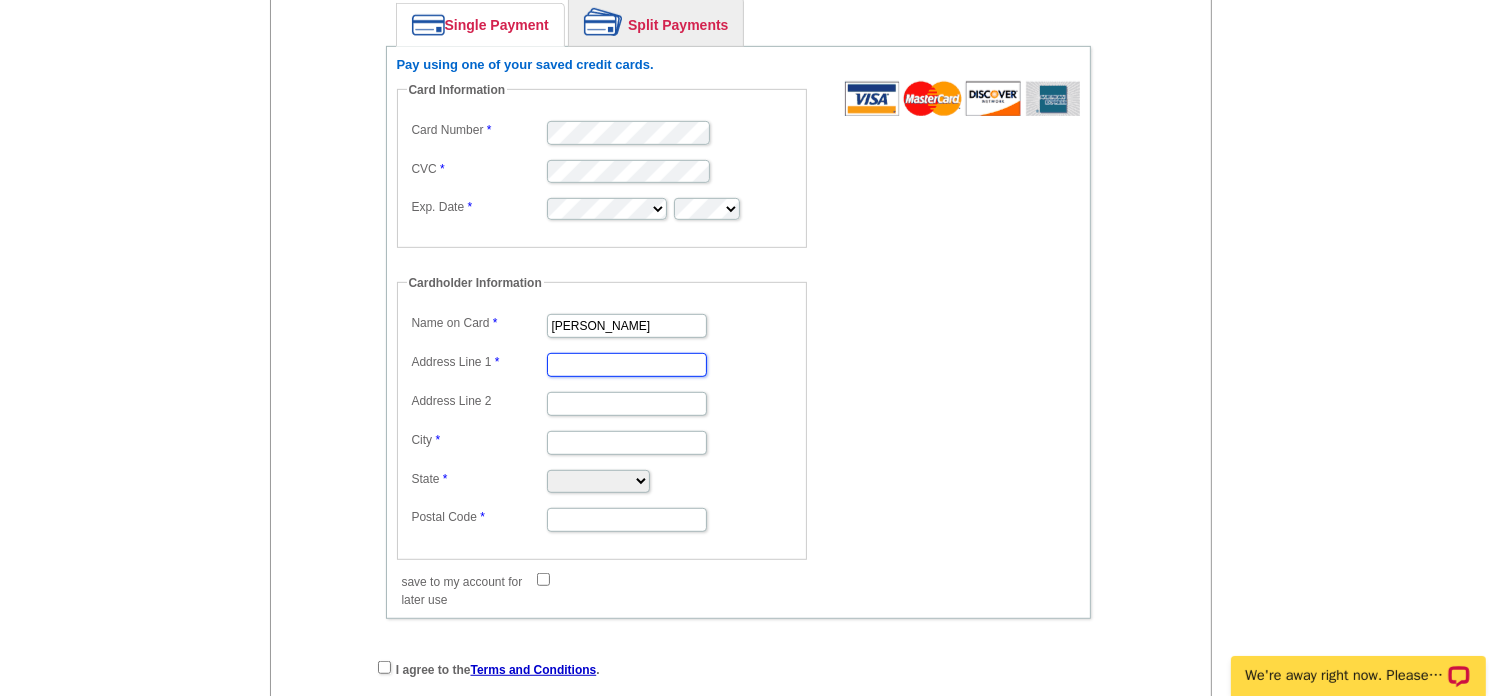 click on "Address Line 1" at bounding box center (627, 365) 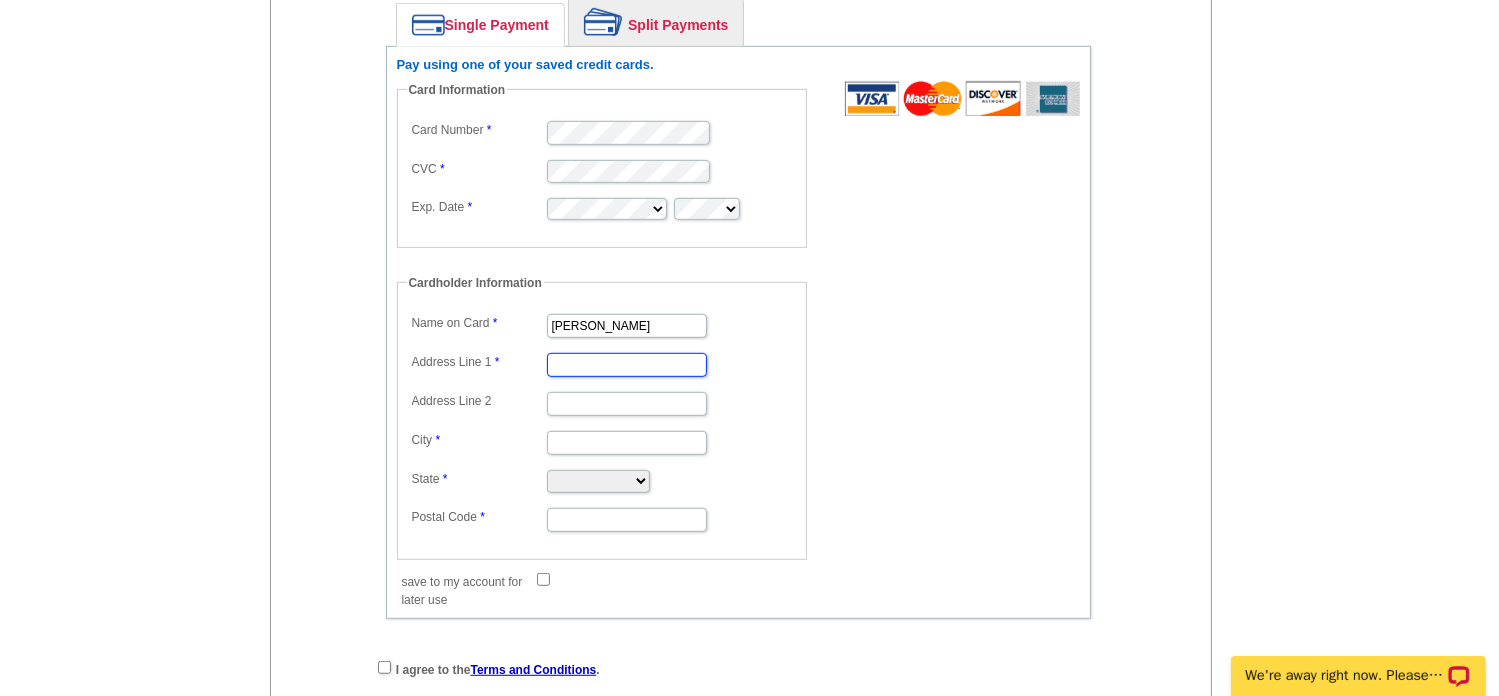 type on "1388 Woodcrest Avenue" 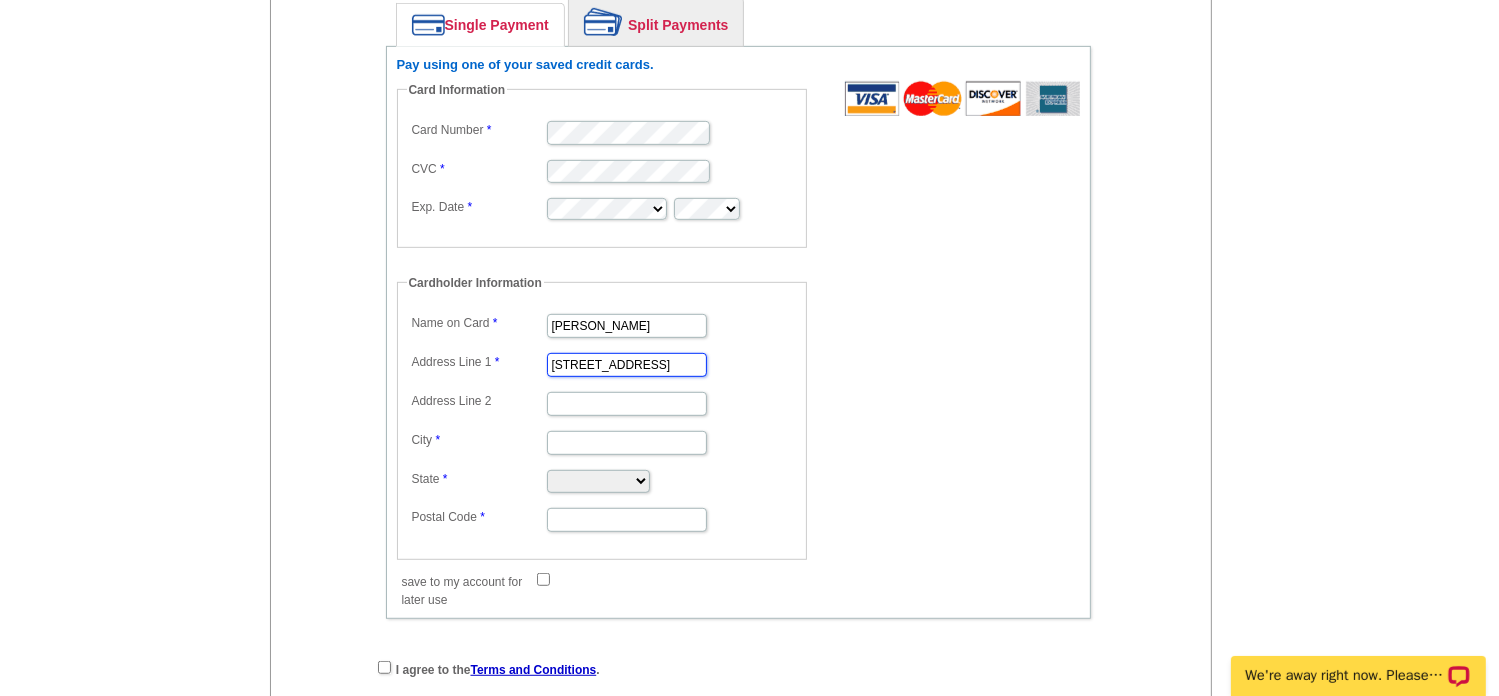 type on "Shoreview" 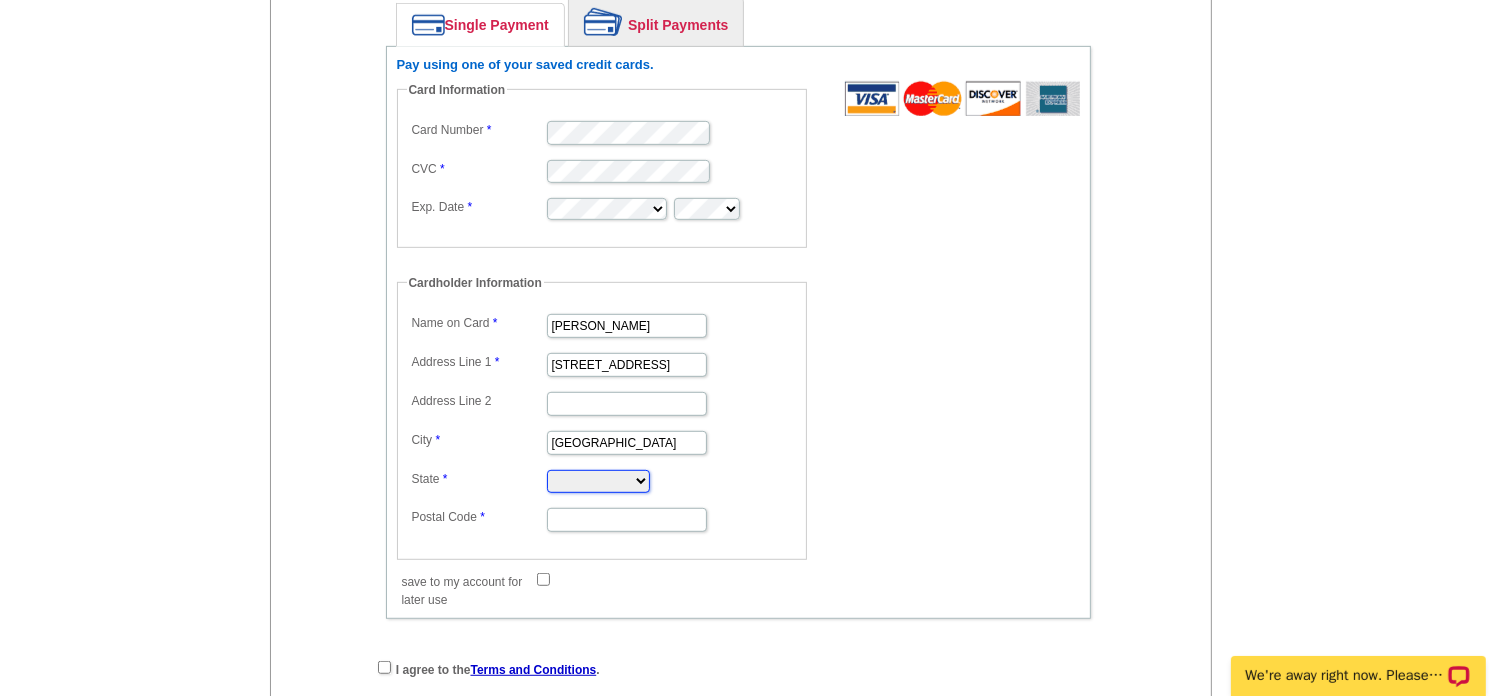 select on "MN" 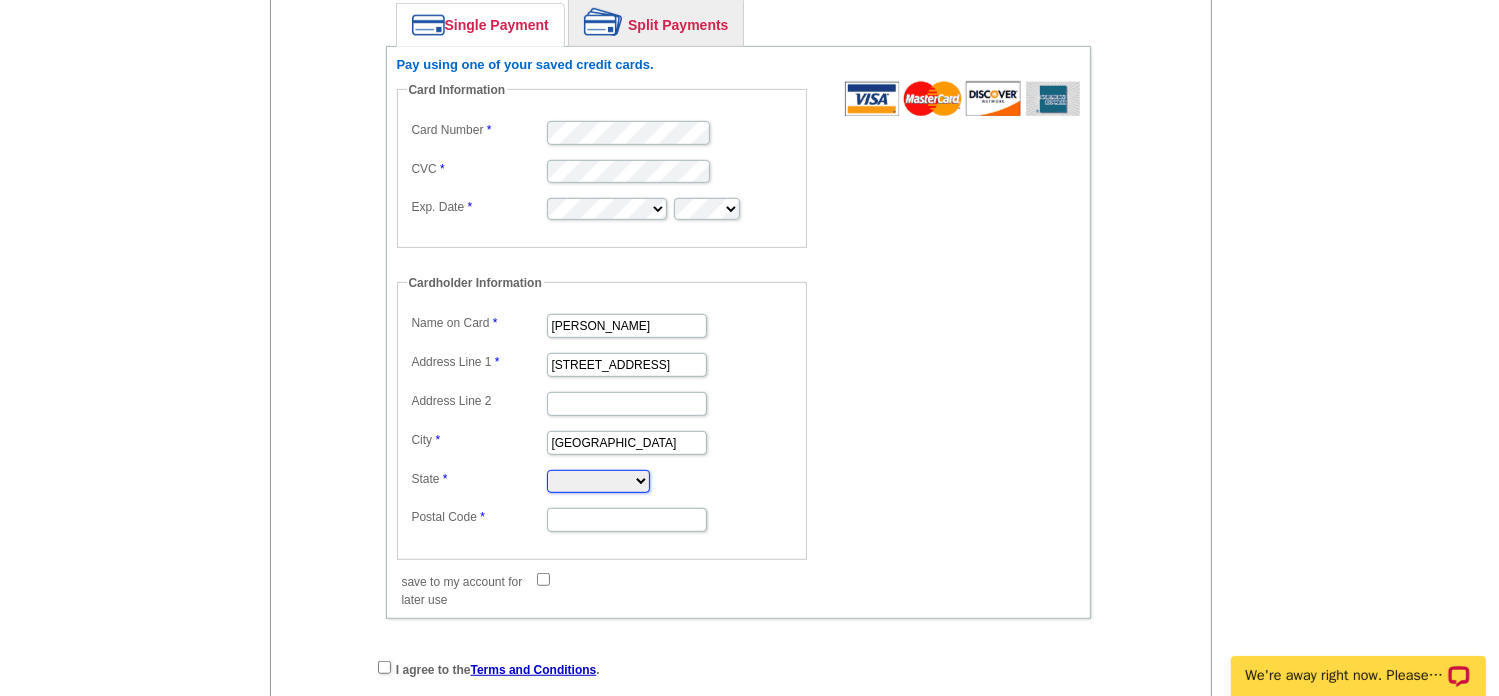 type on "55126" 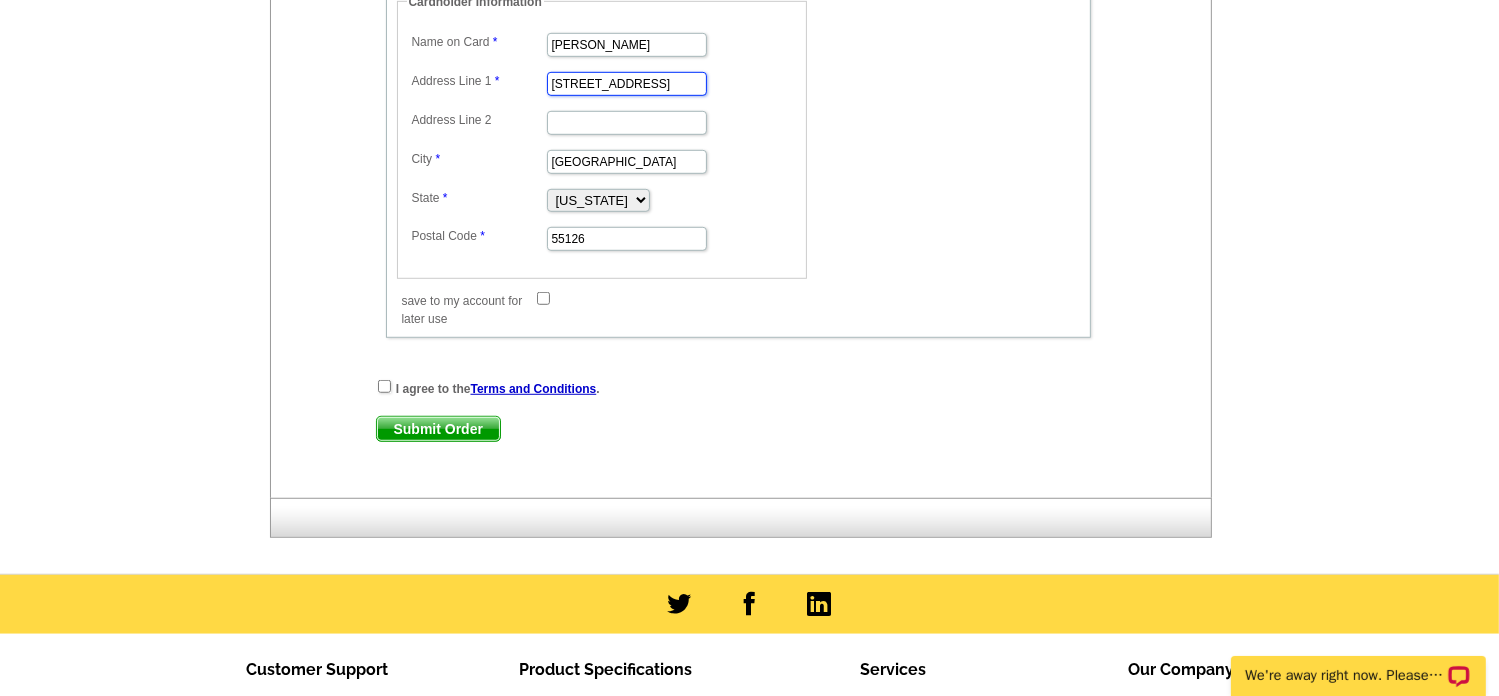 scroll, scrollTop: 1289, scrollLeft: 0, axis: vertical 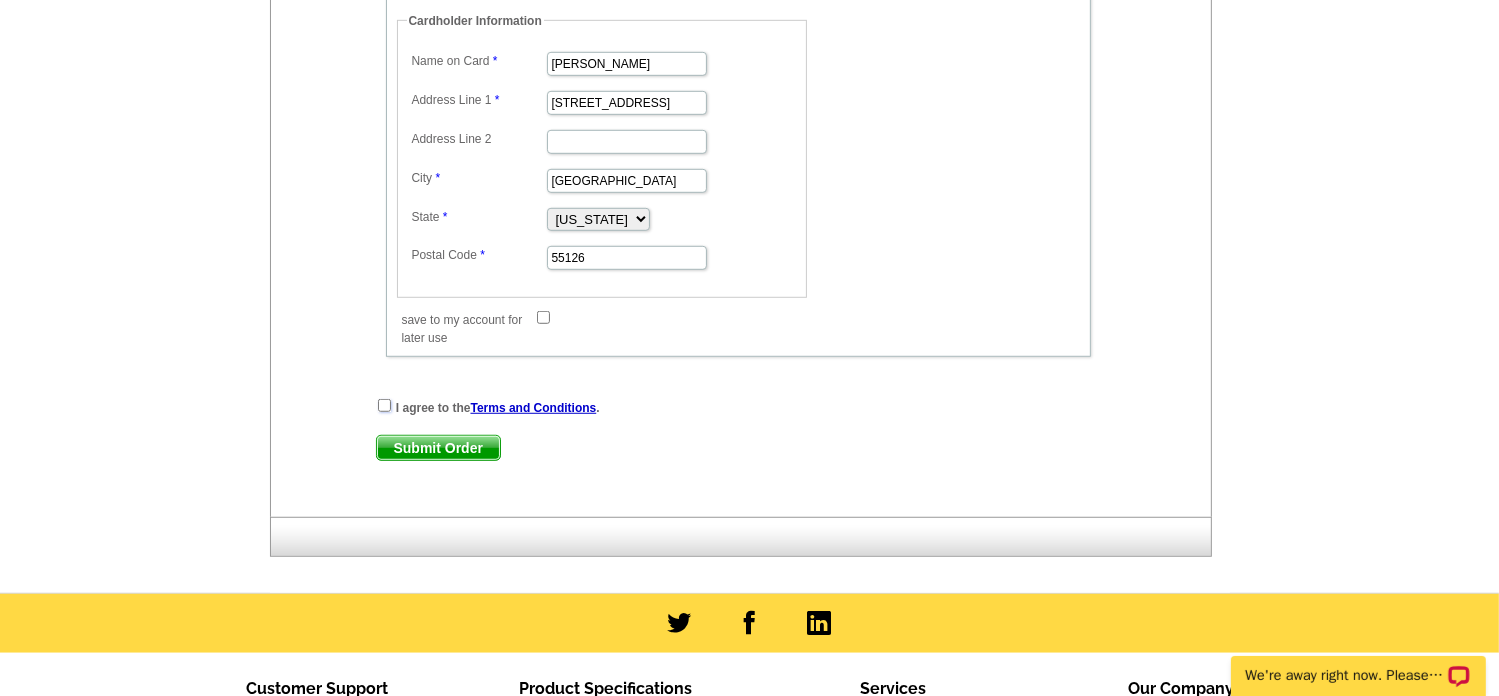click at bounding box center [384, 405] 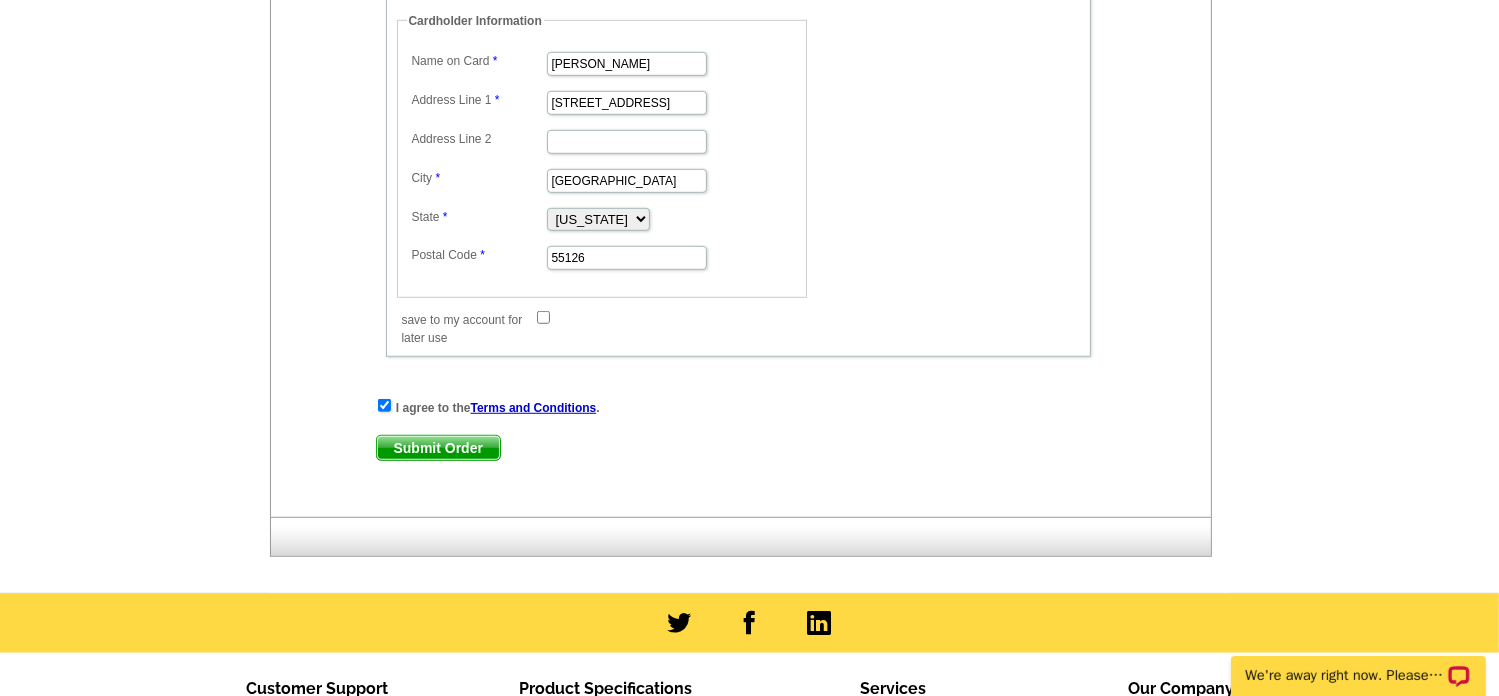 click on "Submit Order" at bounding box center (438, 448) 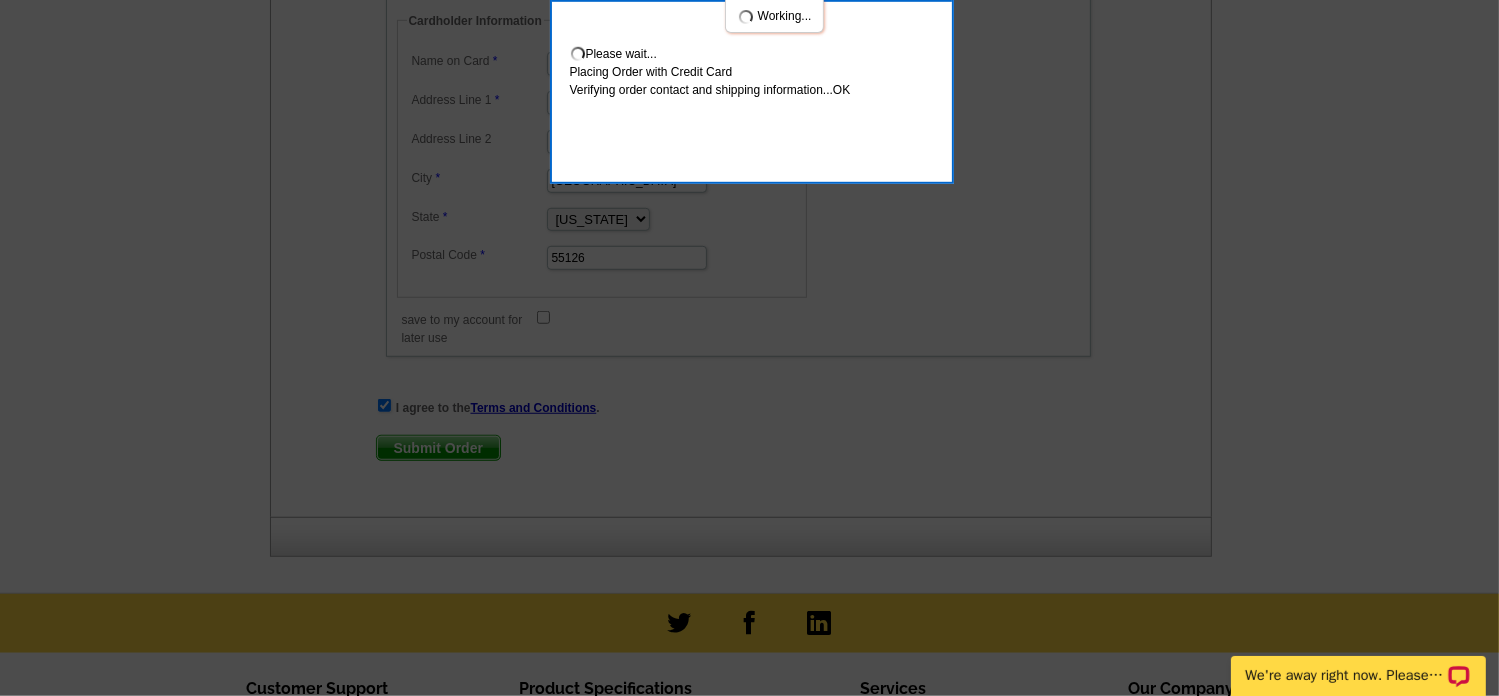 scroll, scrollTop: 1398, scrollLeft: 0, axis: vertical 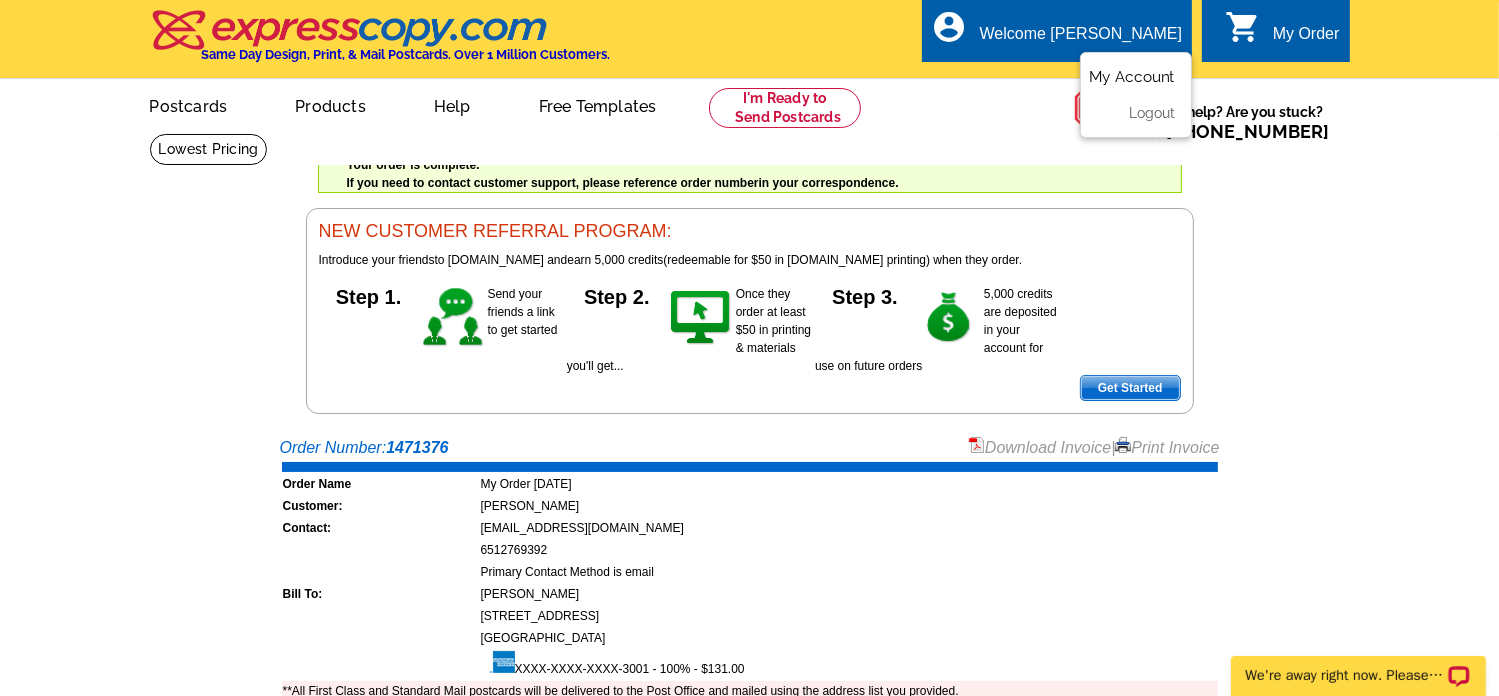 click on "My Account" at bounding box center [1132, 77] 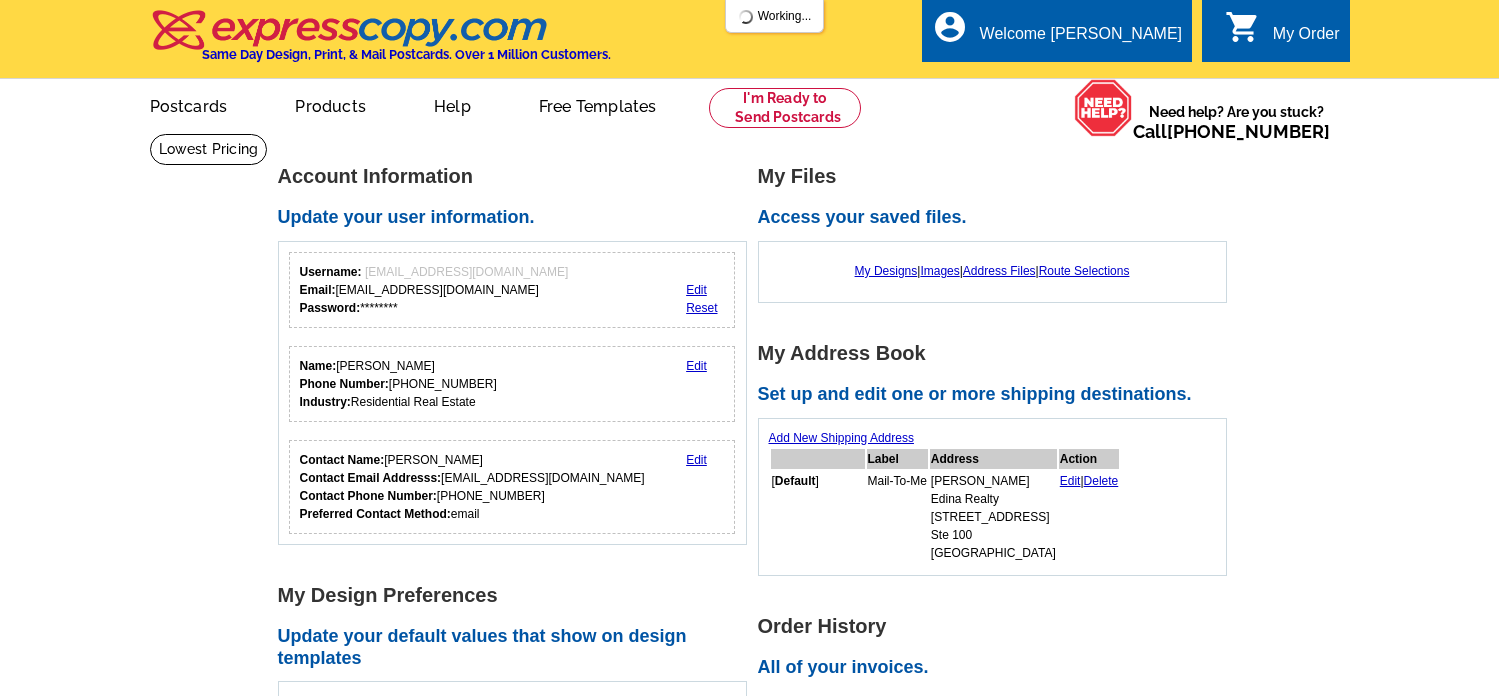 scroll, scrollTop: 0, scrollLeft: 0, axis: both 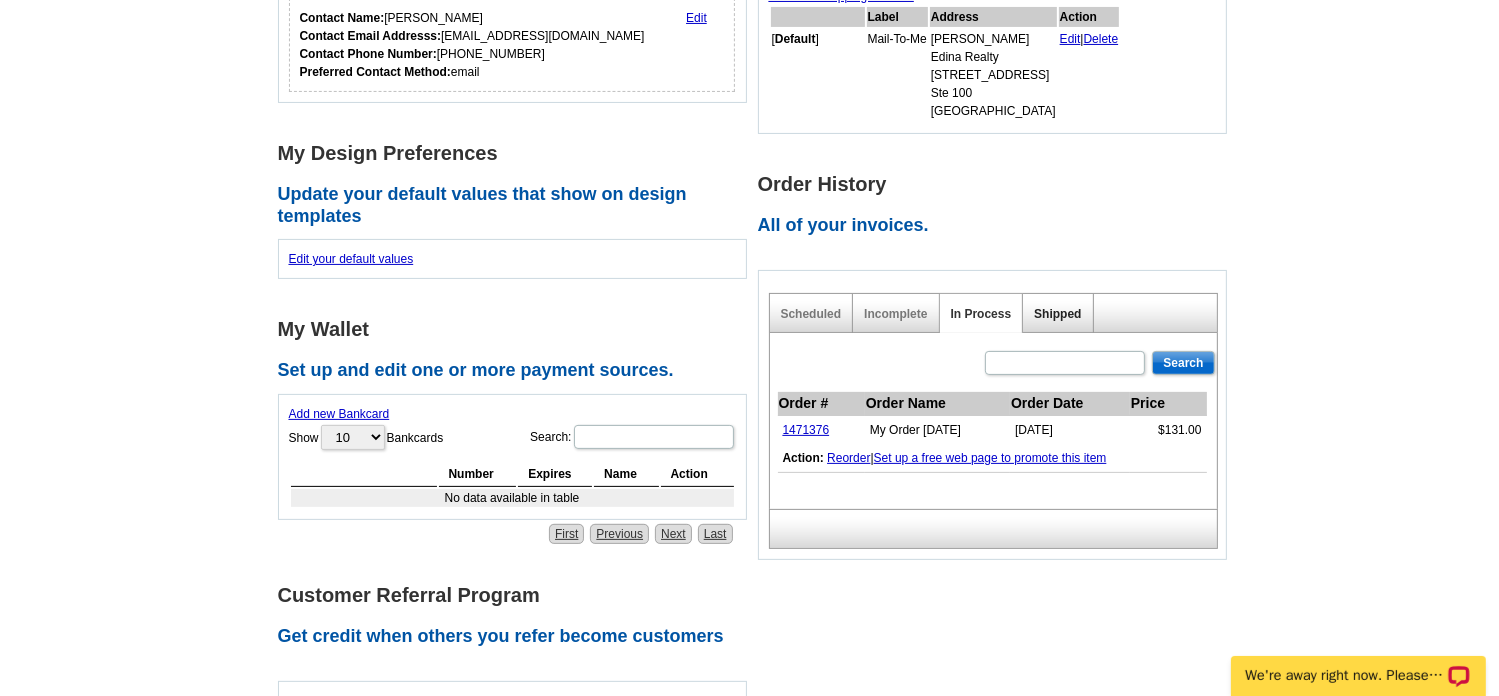 click on "Shipped" at bounding box center [1057, 314] 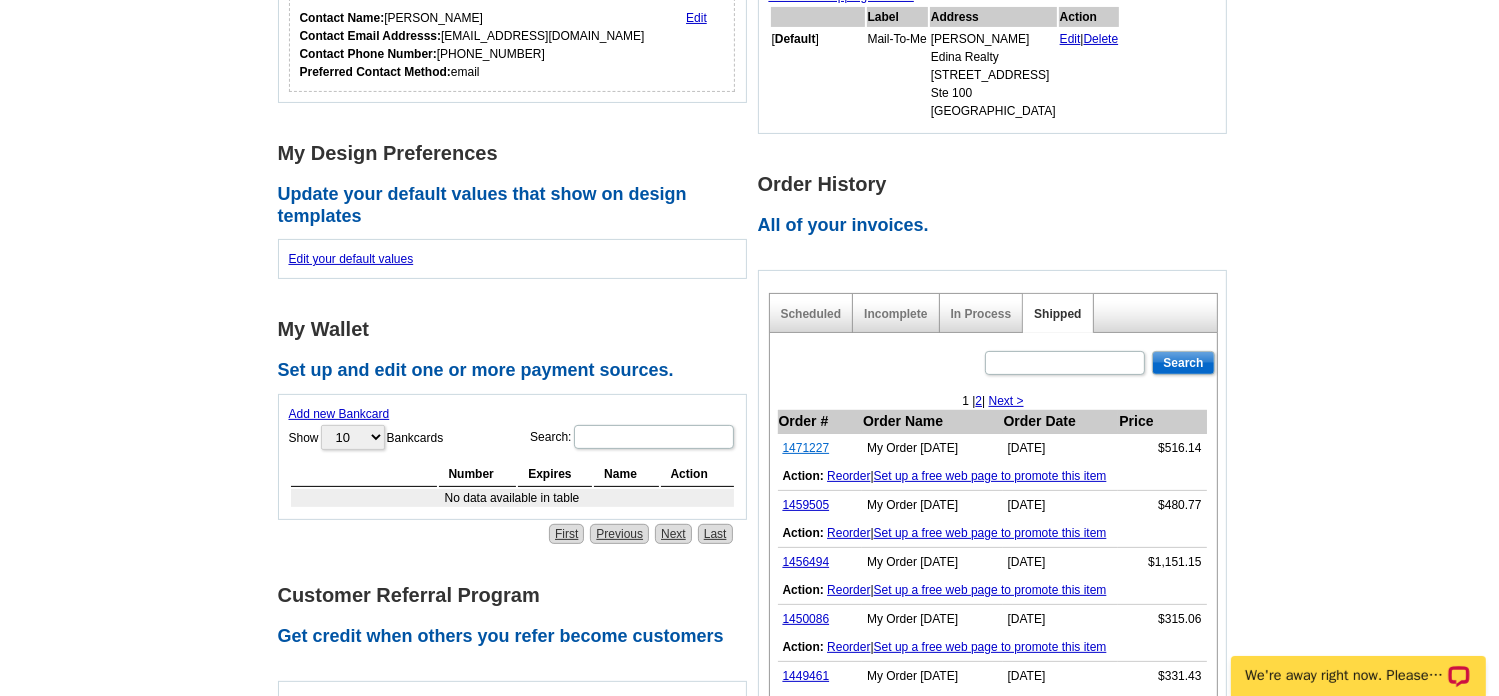 click on "1471227" at bounding box center (806, 448) 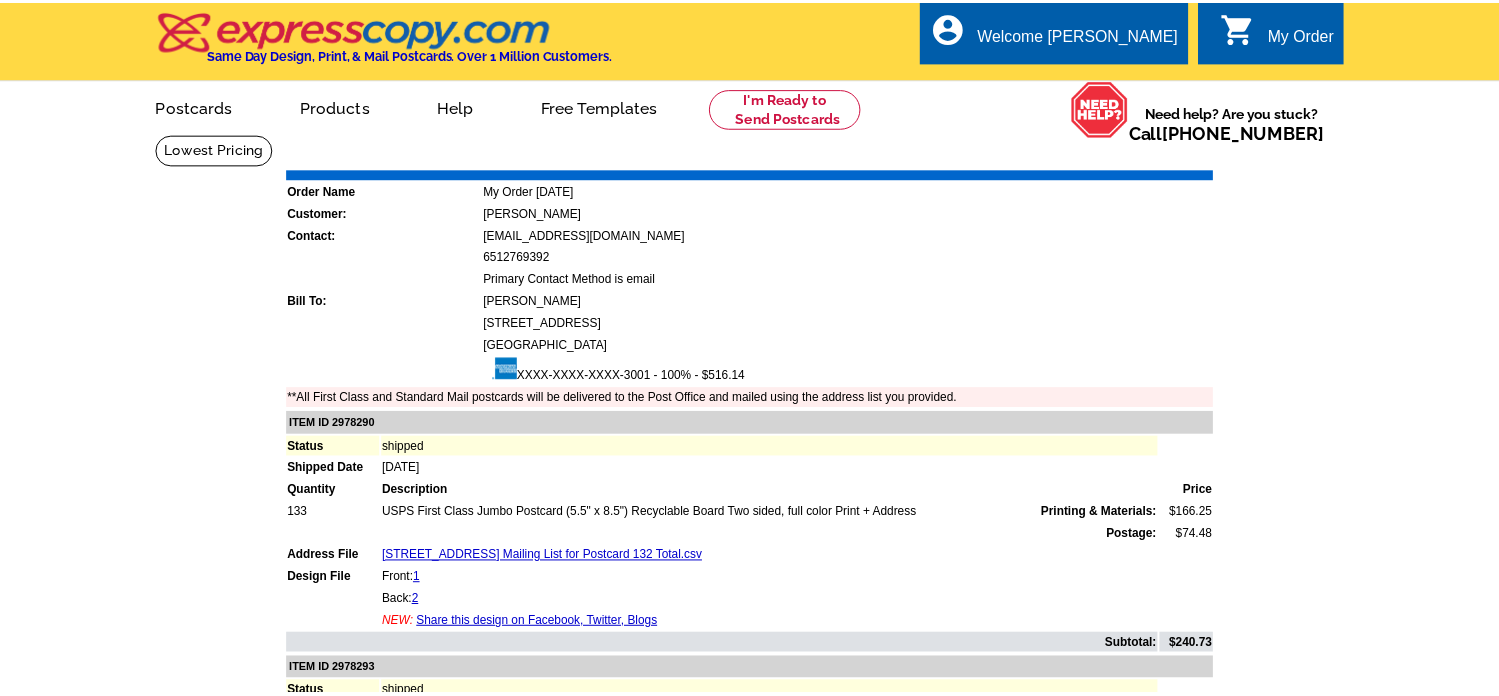 scroll, scrollTop: 0, scrollLeft: 0, axis: both 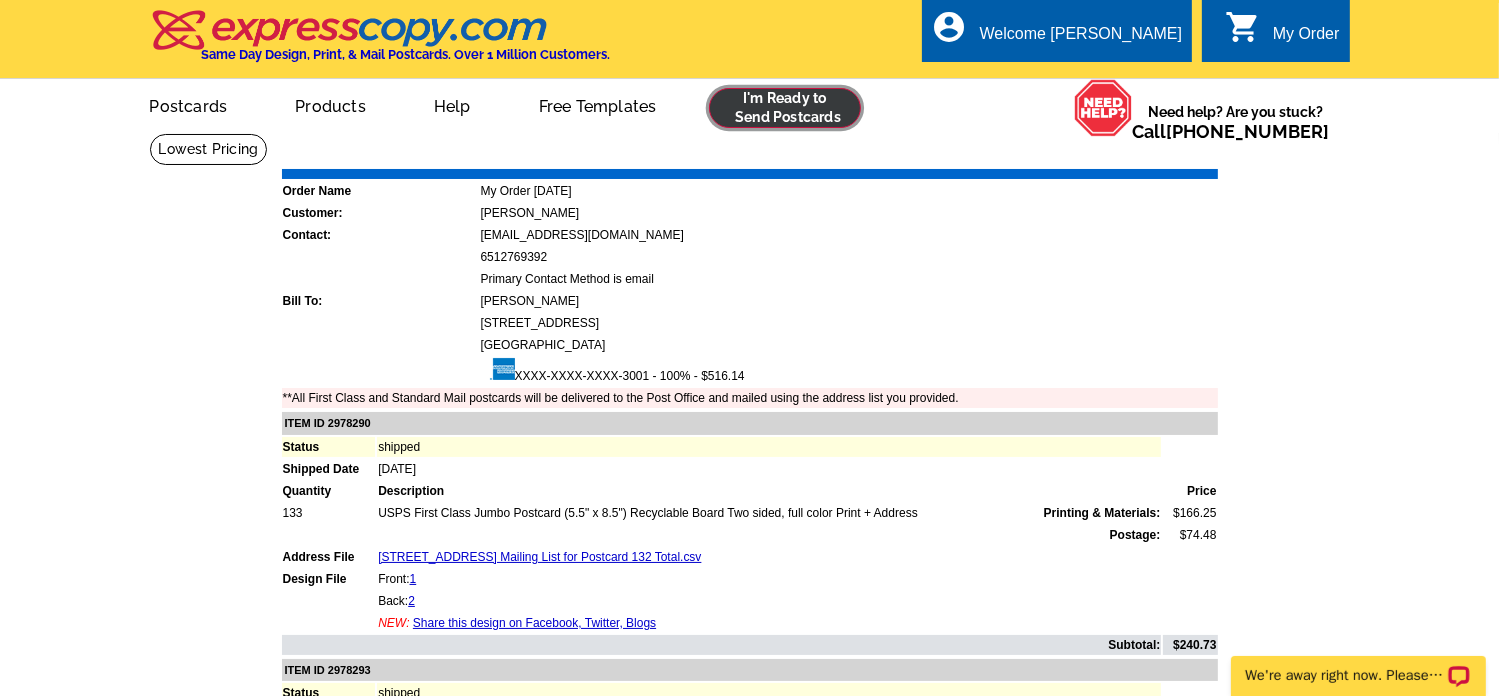 click at bounding box center (785, 108) 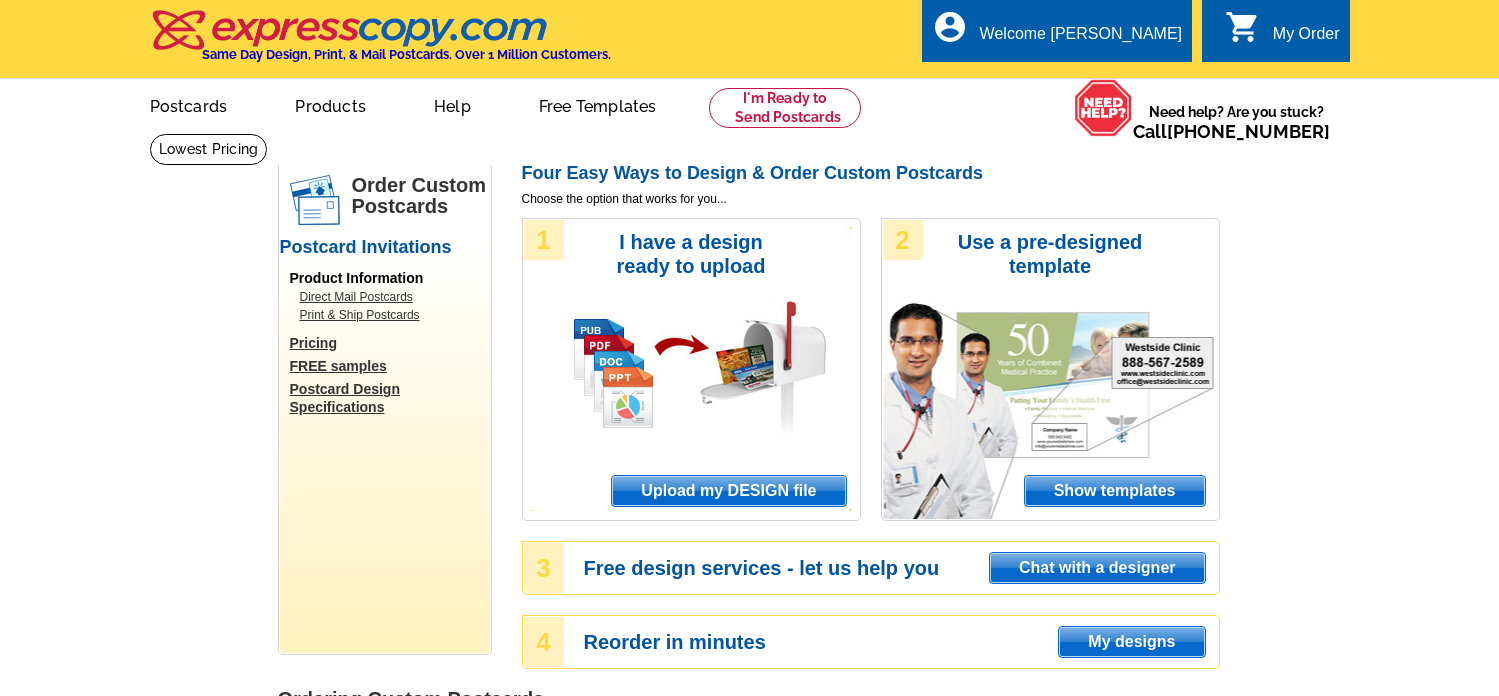 scroll, scrollTop: 0, scrollLeft: 0, axis: both 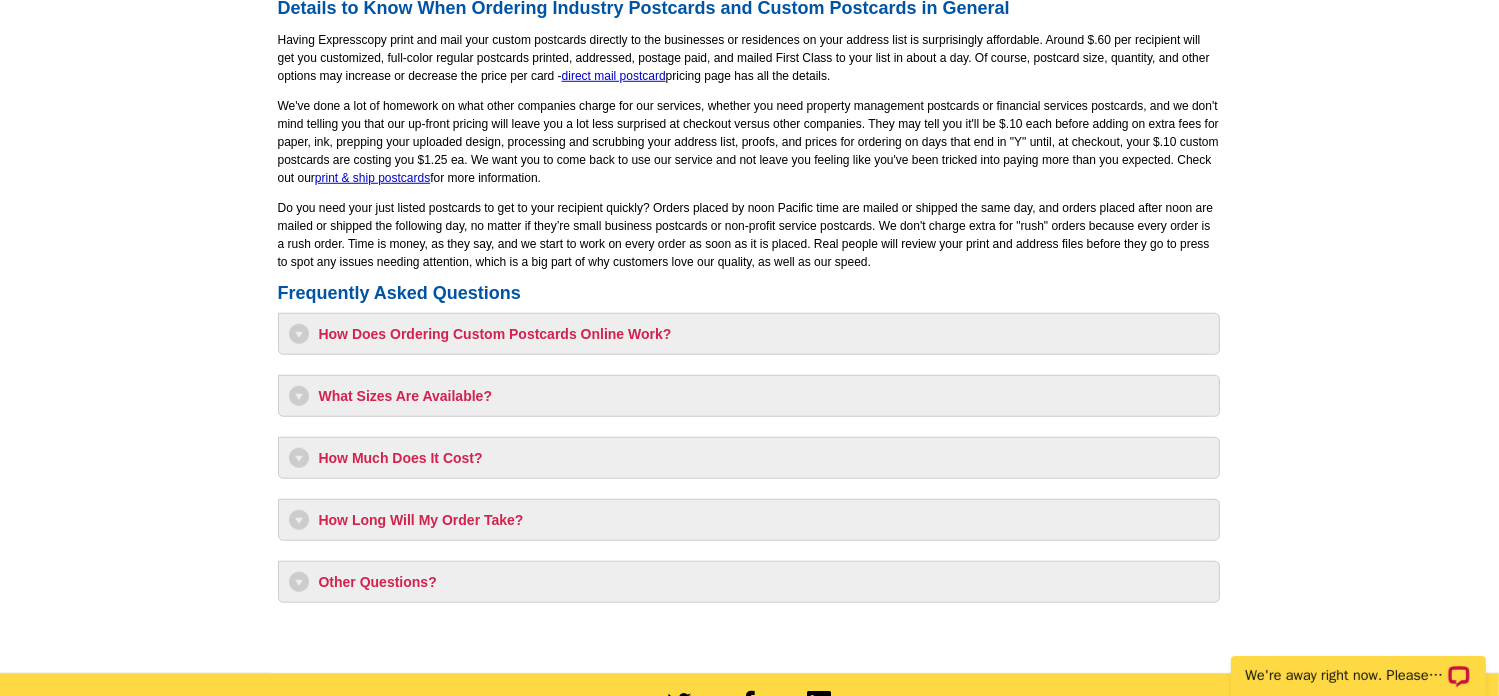 click on "How Long Will My Order Take?" at bounding box center [749, 520] 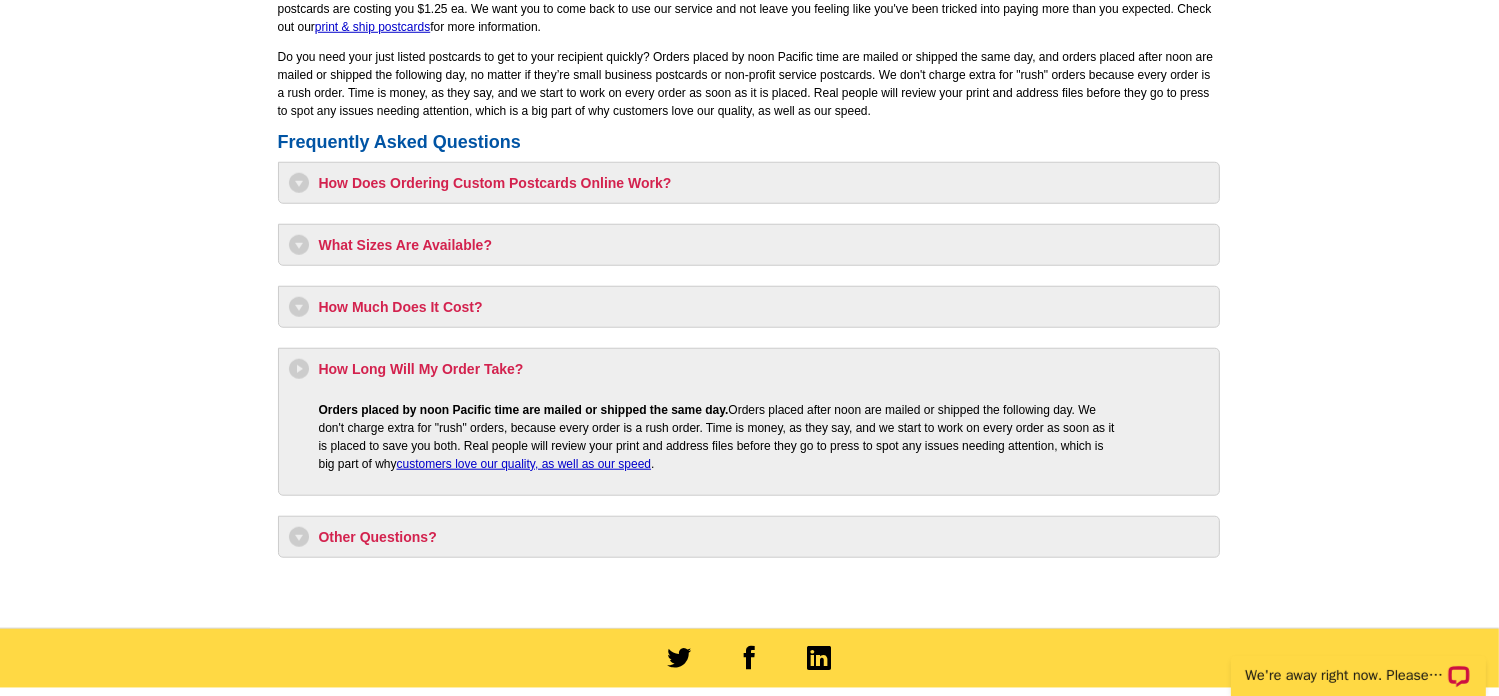 scroll, scrollTop: 1688, scrollLeft: 0, axis: vertical 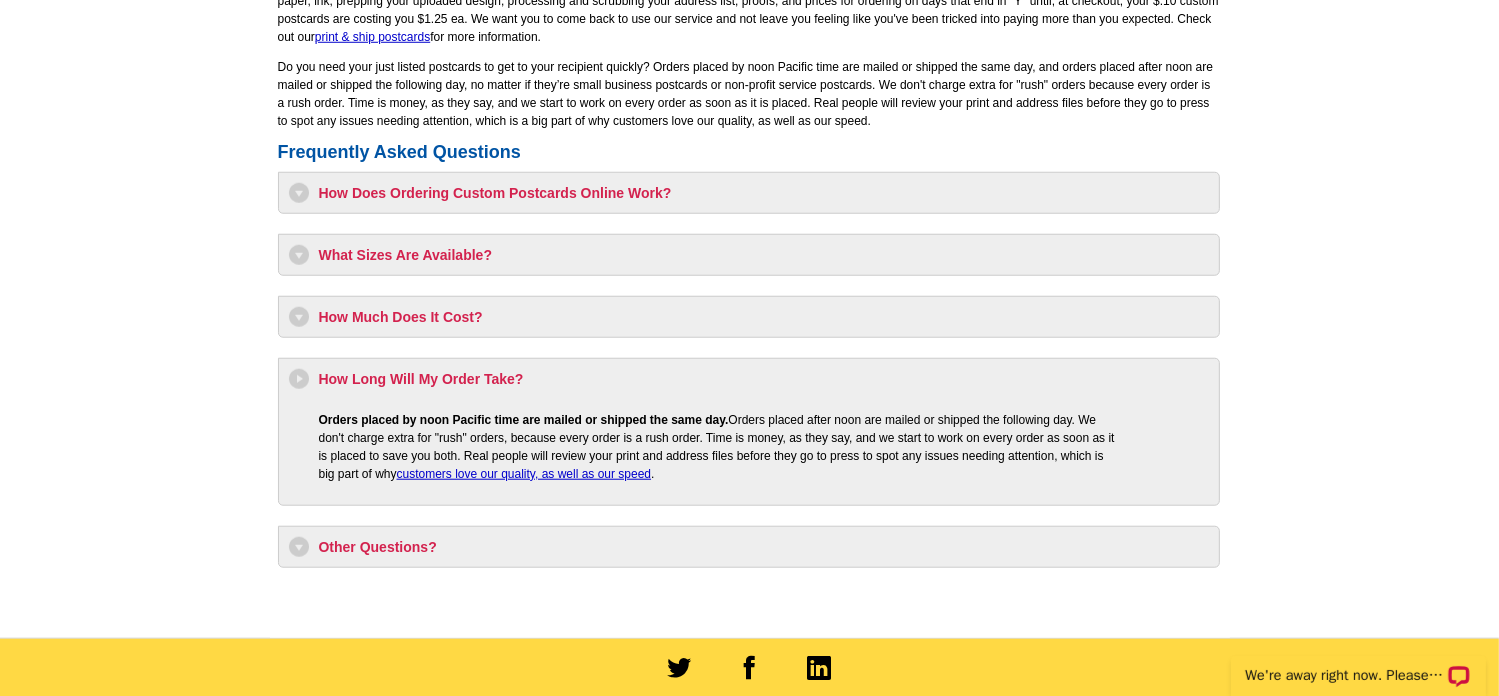 click on "Other Questions?" at bounding box center (749, 547) 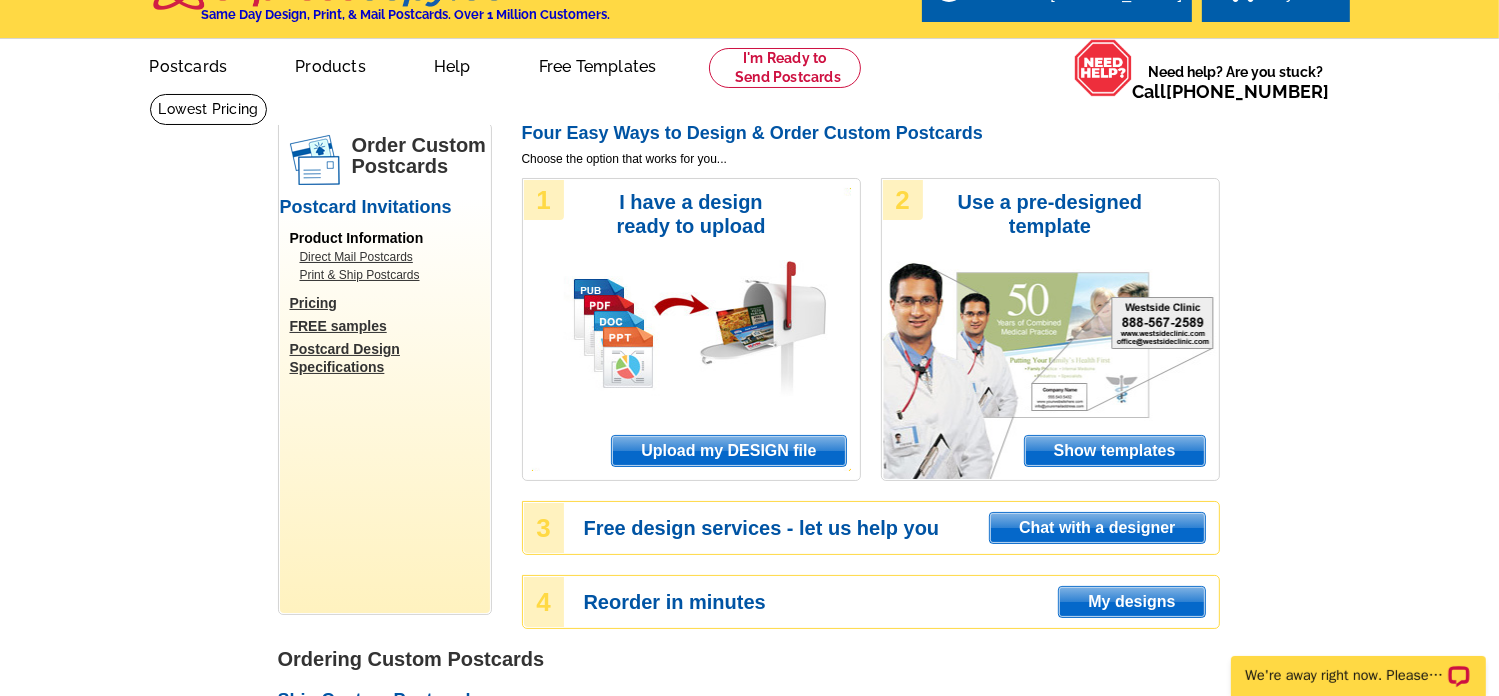 scroll, scrollTop: 53, scrollLeft: 0, axis: vertical 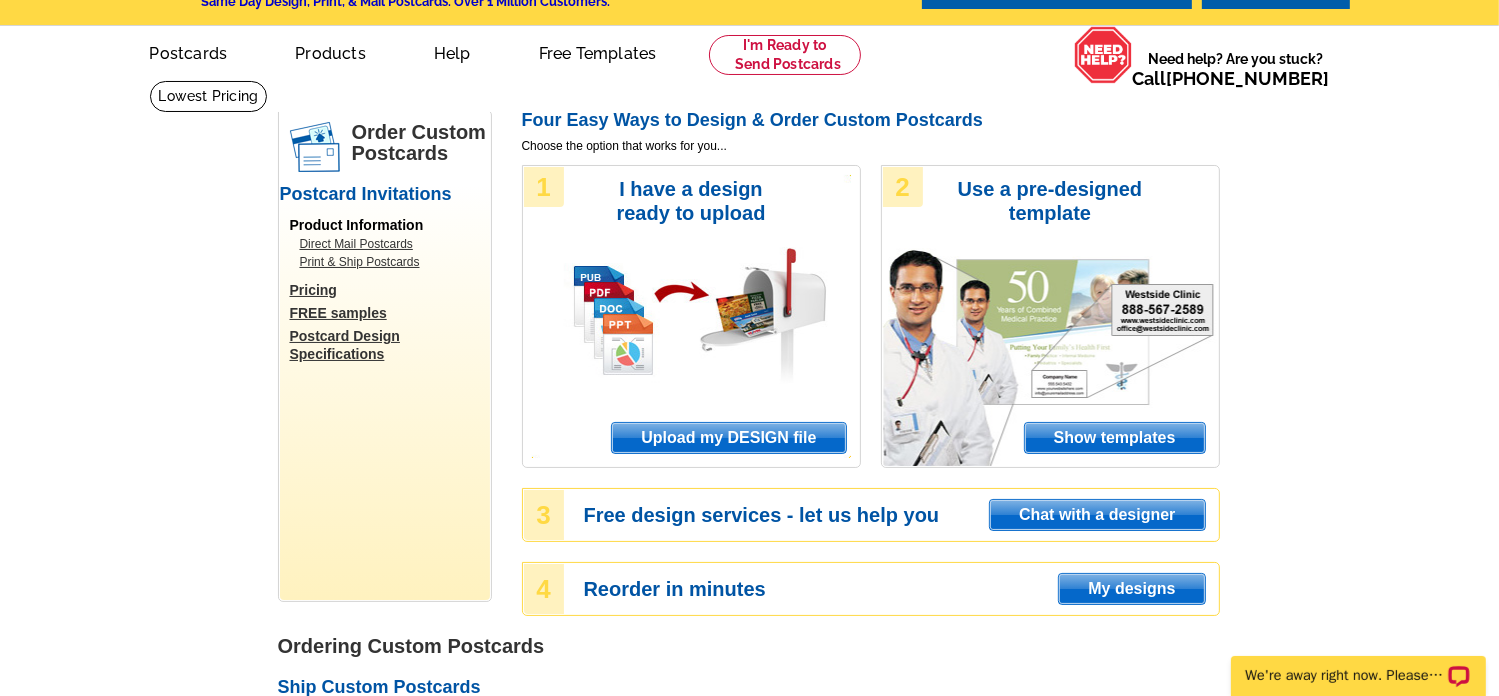 click on "My designs" at bounding box center (1131, 589) 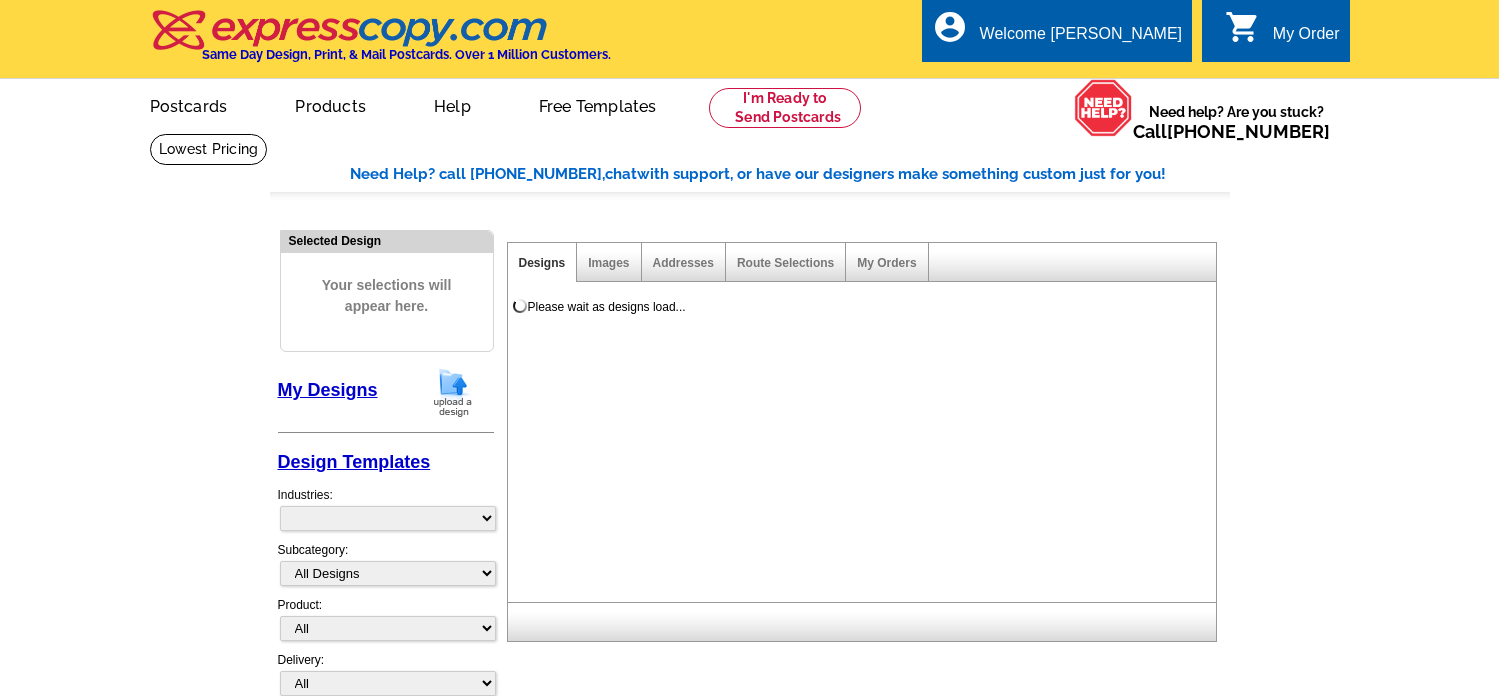 scroll, scrollTop: 0, scrollLeft: 0, axis: both 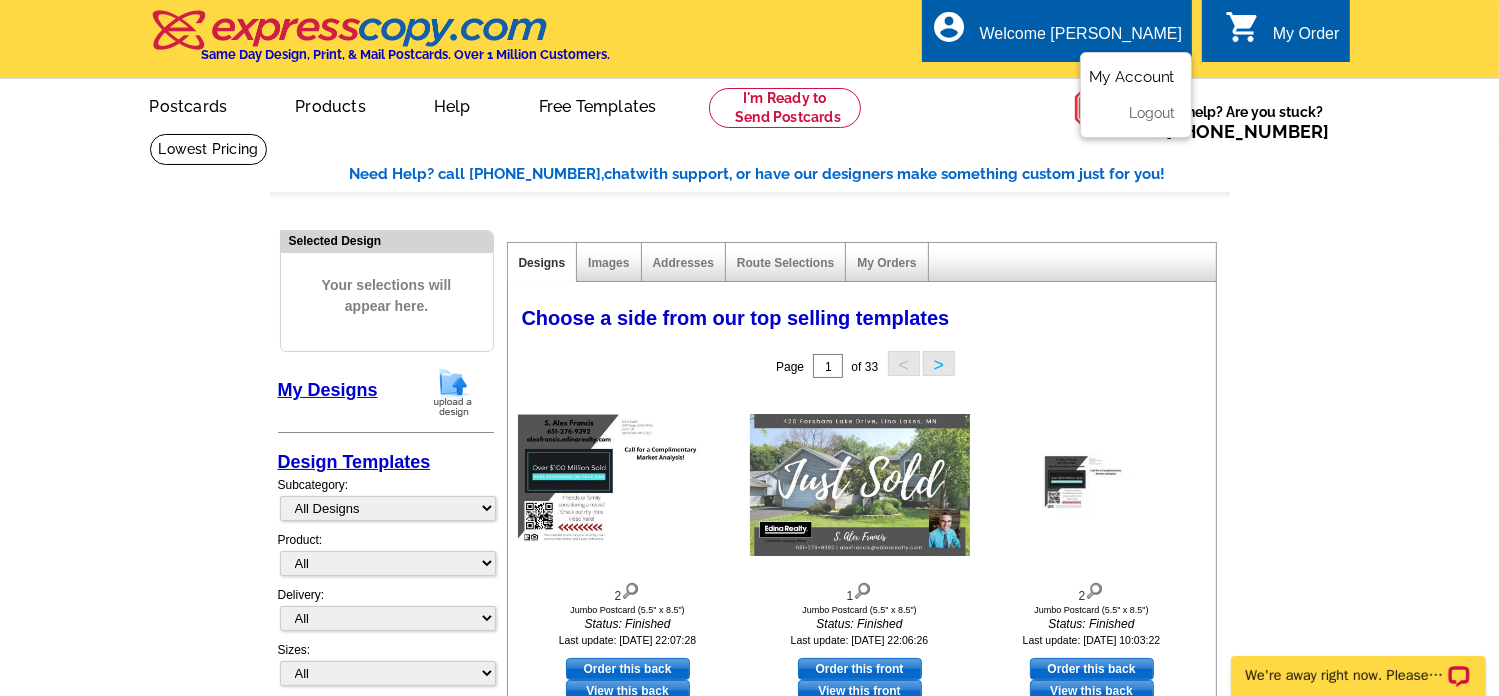 click on "My Account" at bounding box center (1132, 77) 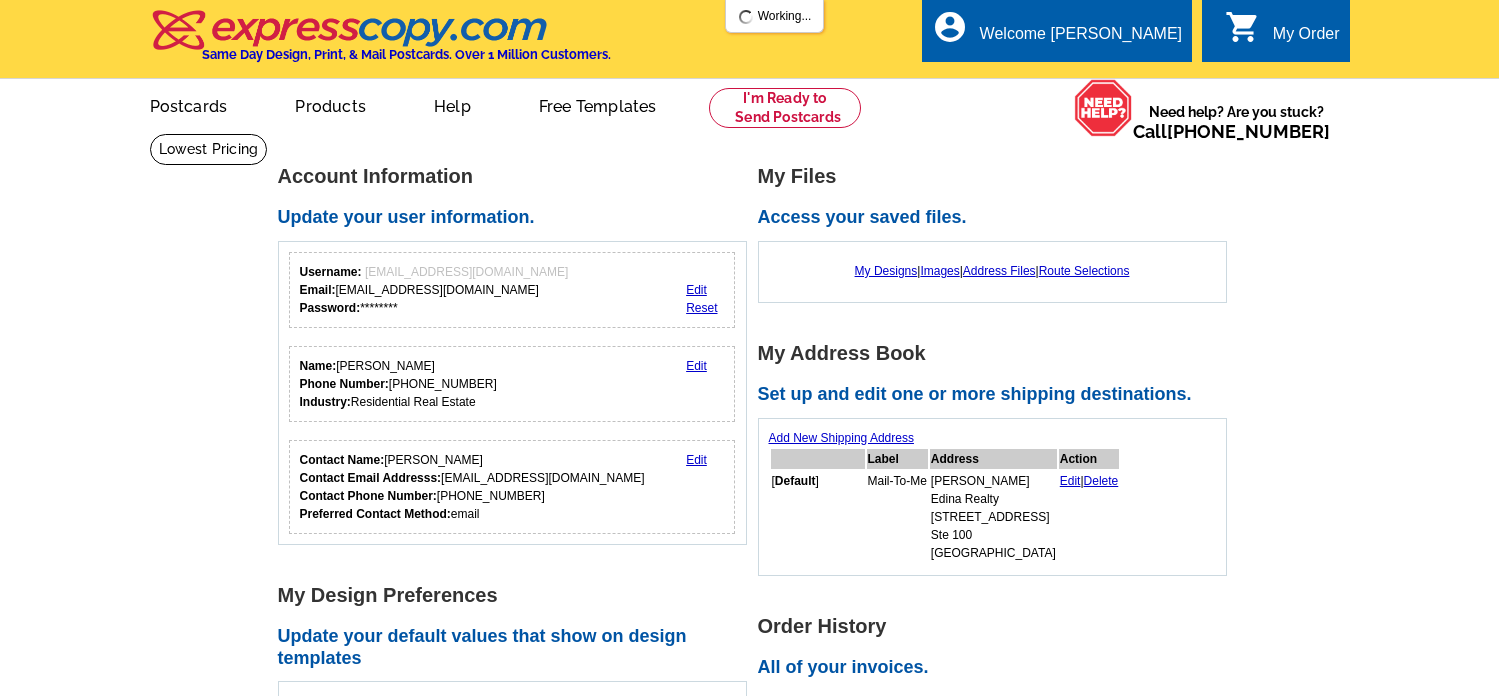 scroll, scrollTop: 0, scrollLeft: 0, axis: both 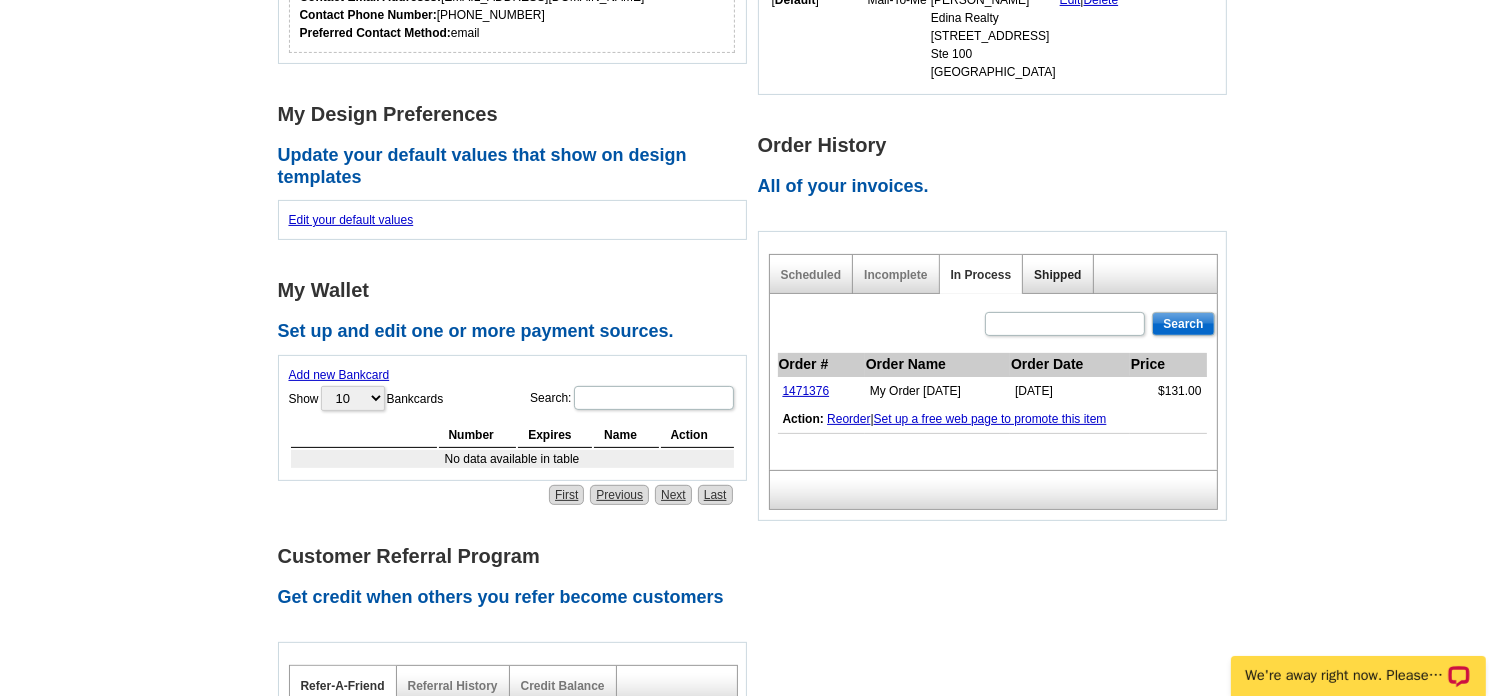 click on "Shipped" at bounding box center (1057, 275) 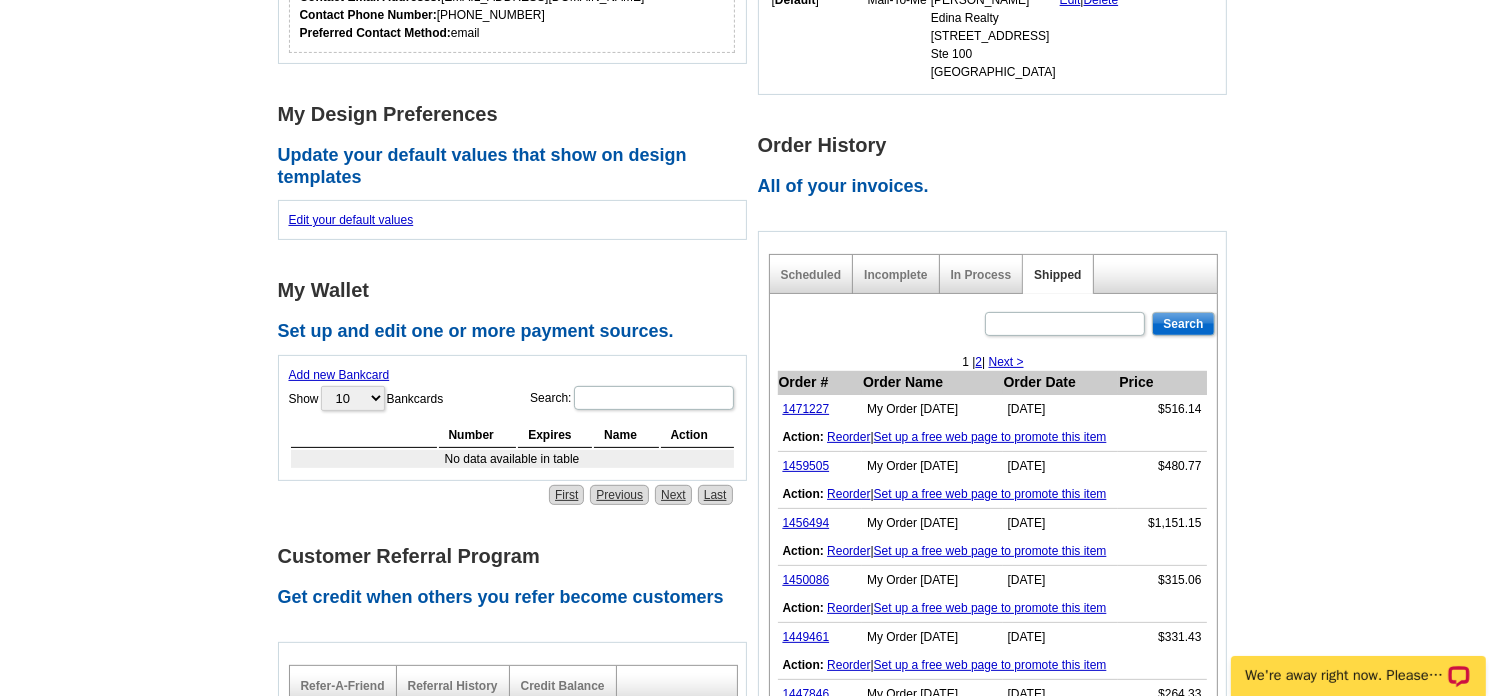 click on "Reorder" at bounding box center (848, 437) 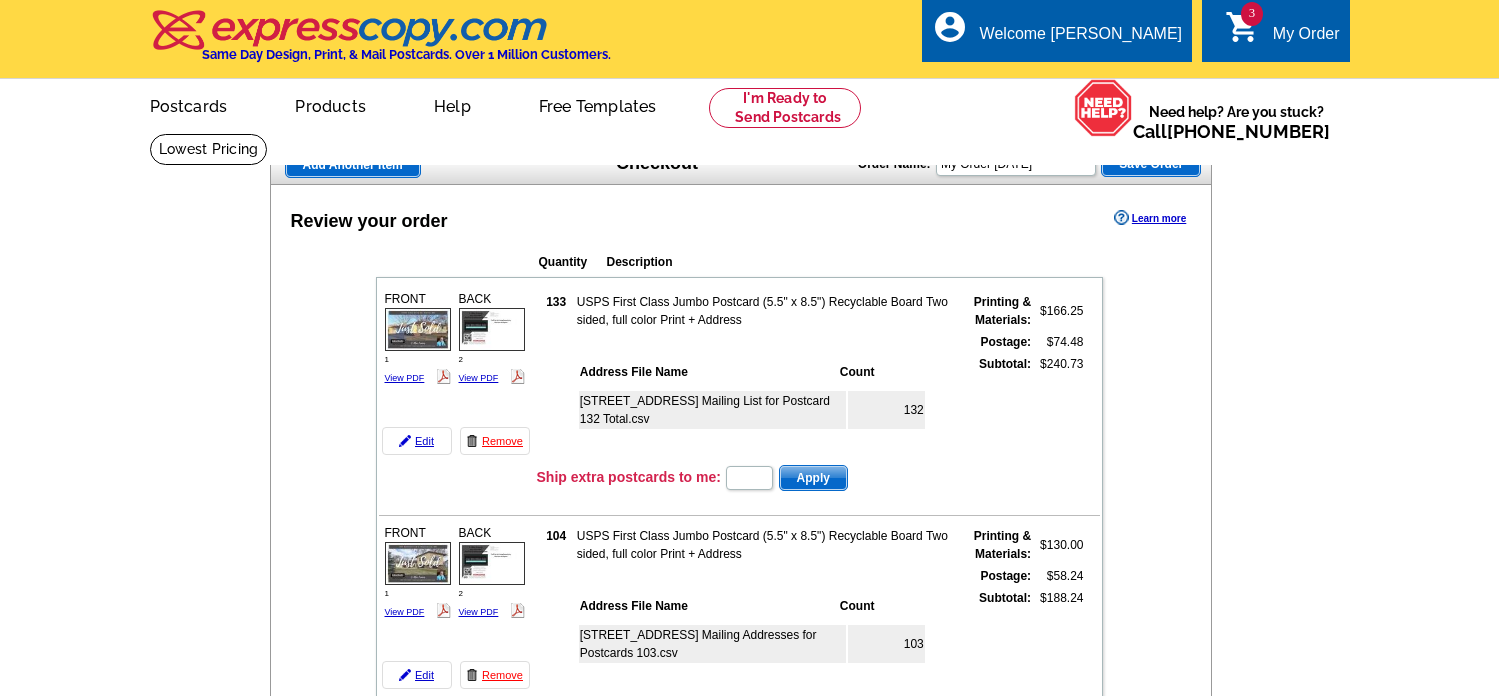 scroll, scrollTop: 0, scrollLeft: 0, axis: both 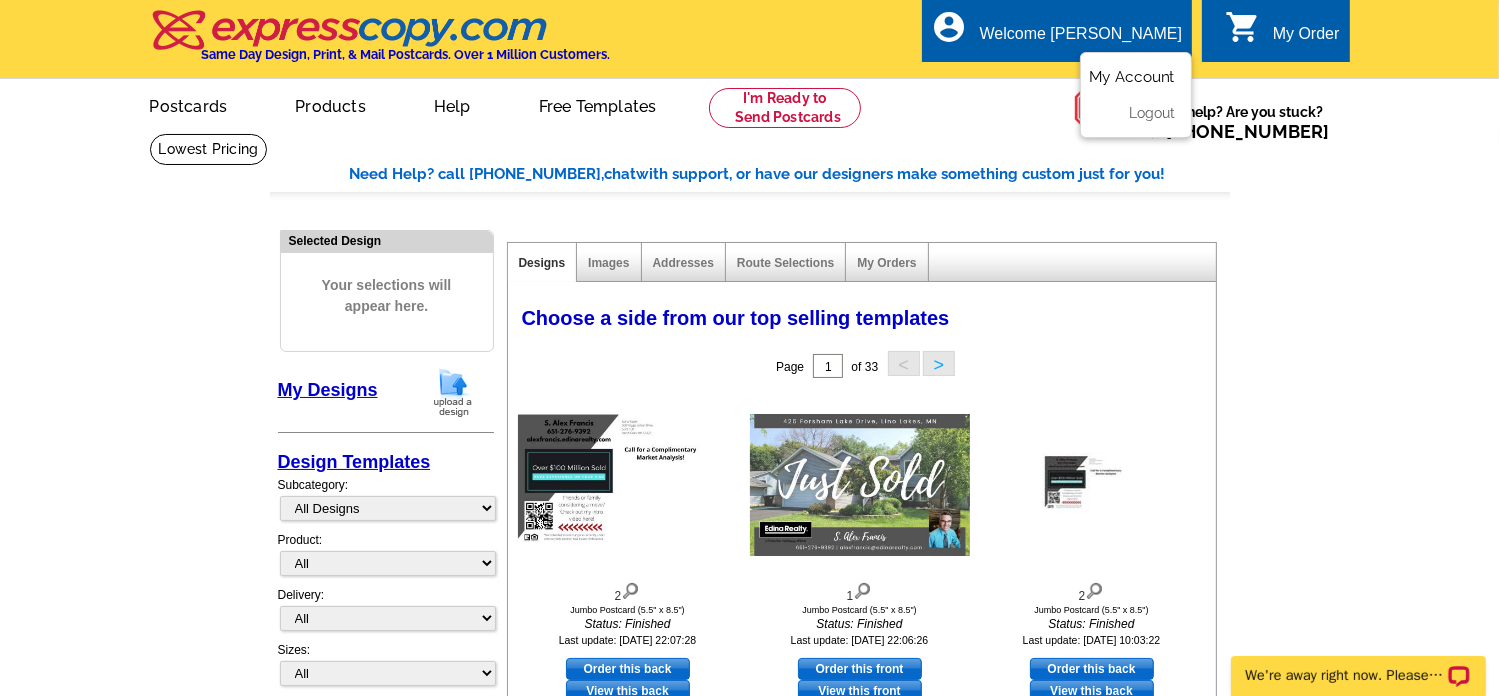 click on "My Account" at bounding box center (1132, 77) 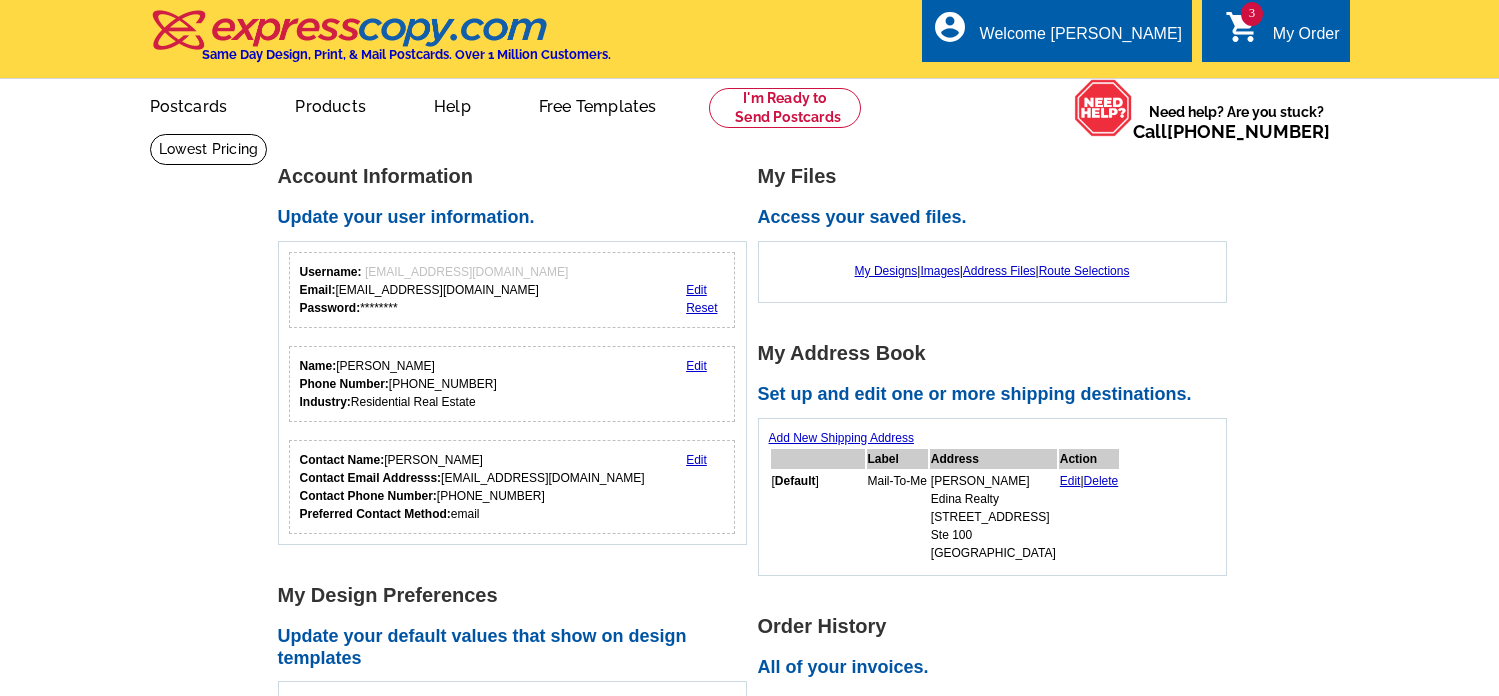 scroll, scrollTop: 0, scrollLeft: 0, axis: both 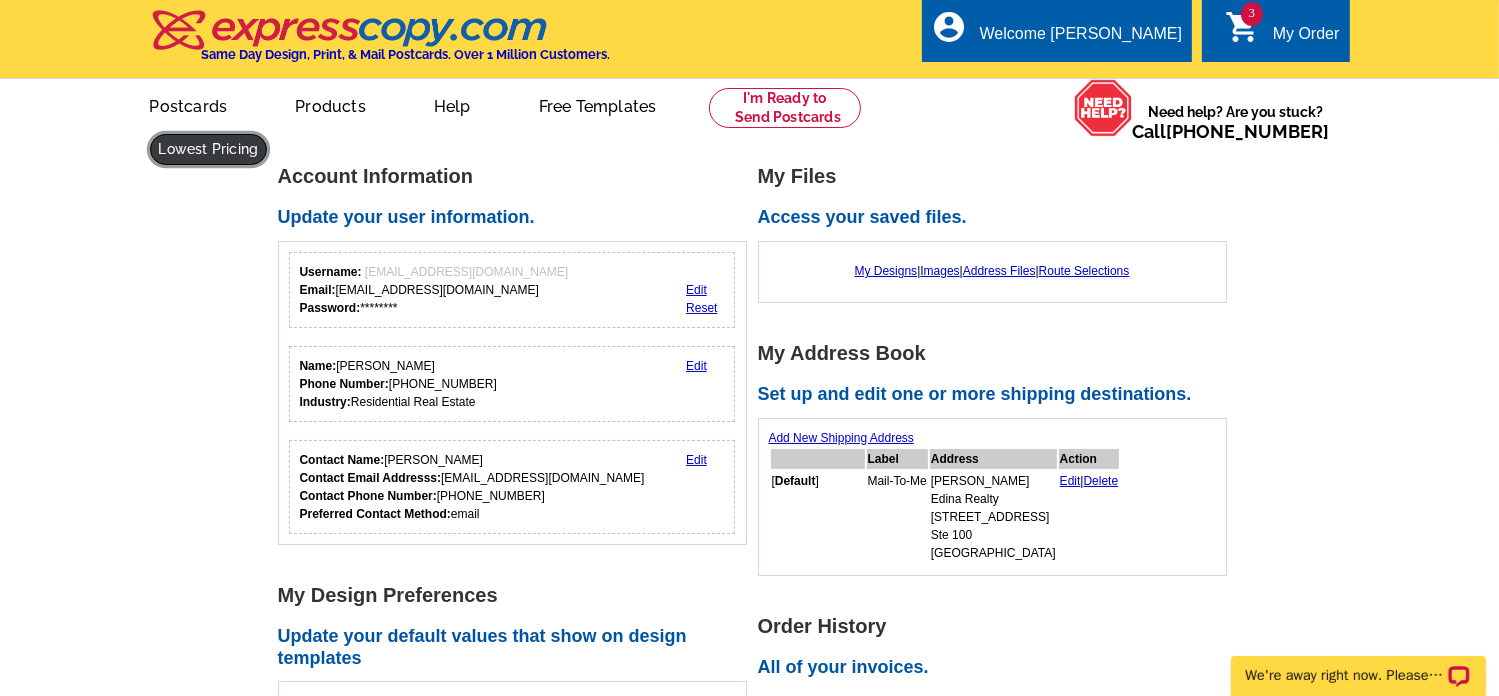 click at bounding box center [209, 149] 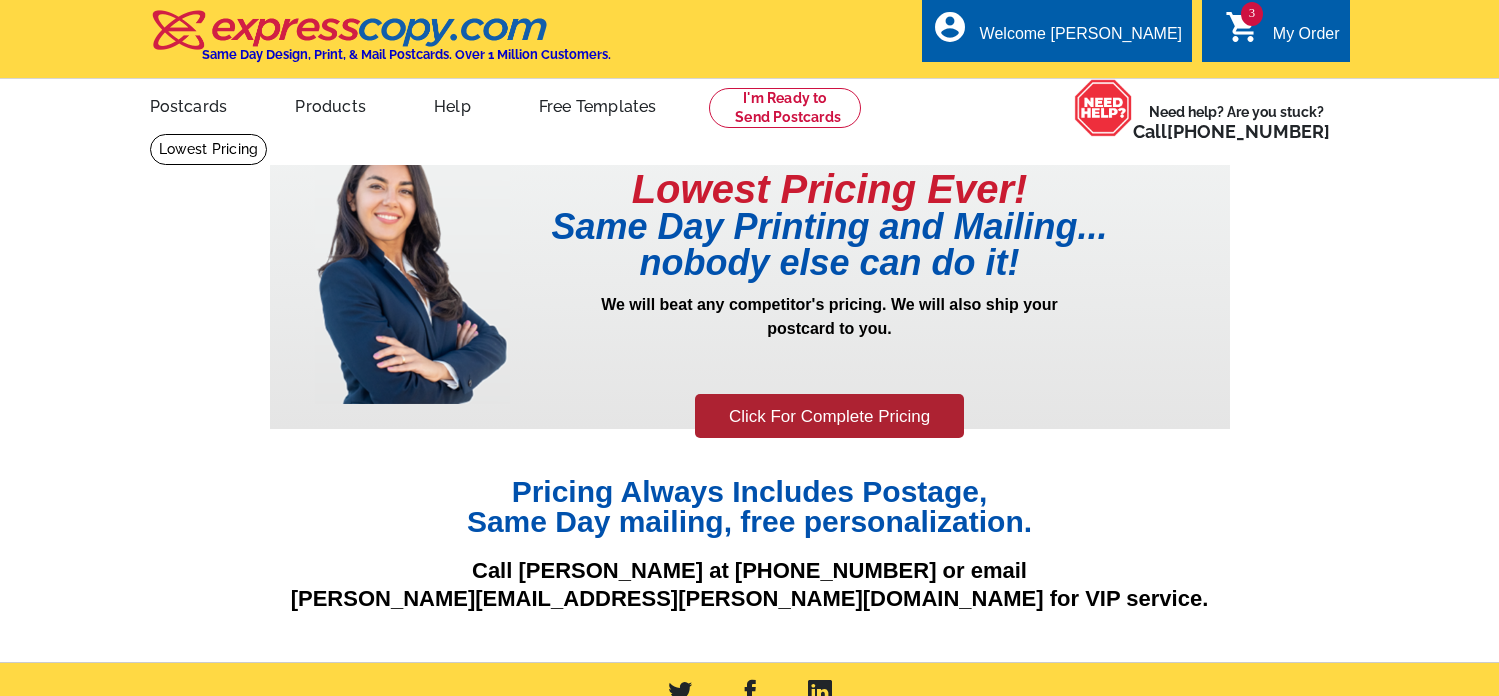 scroll, scrollTop: 0, scrollLeft: 0, axis: both 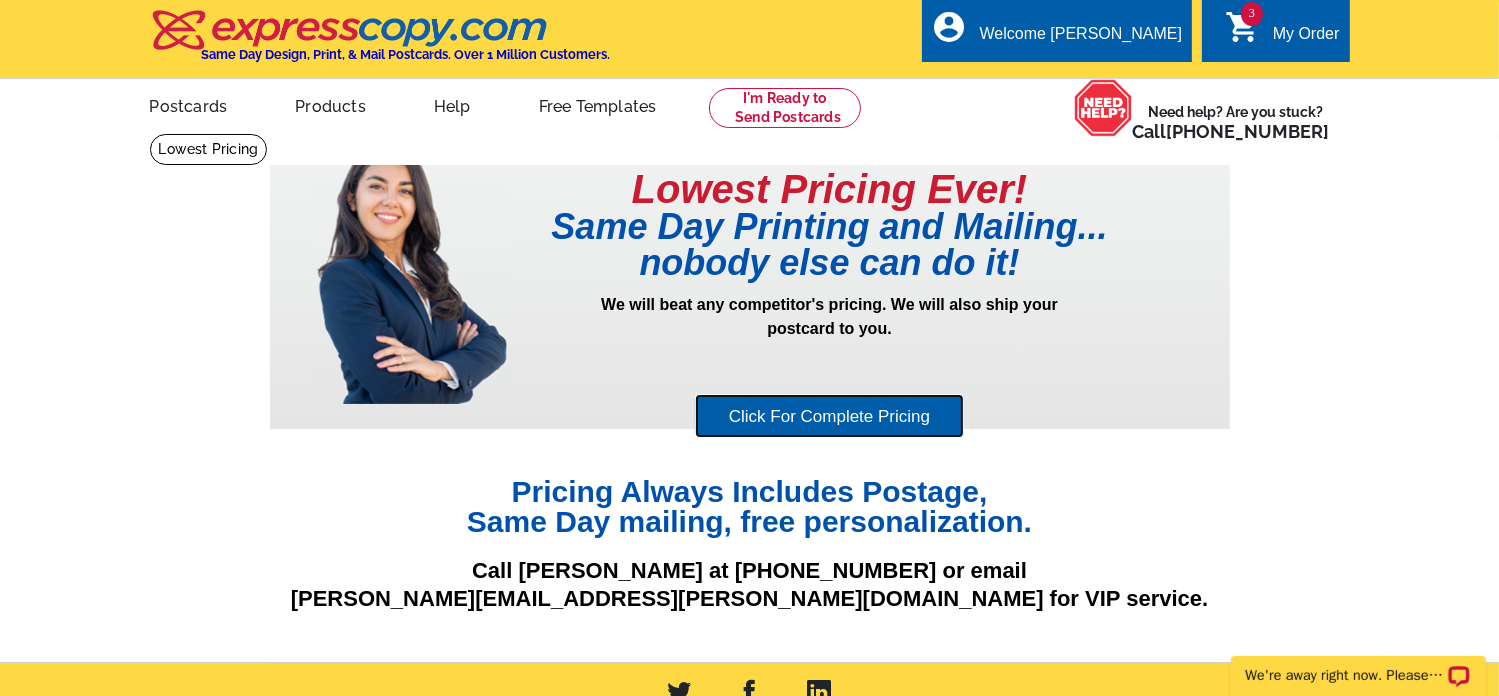 click on "Click For Complete Pricing" at bounding box center (829, 416) 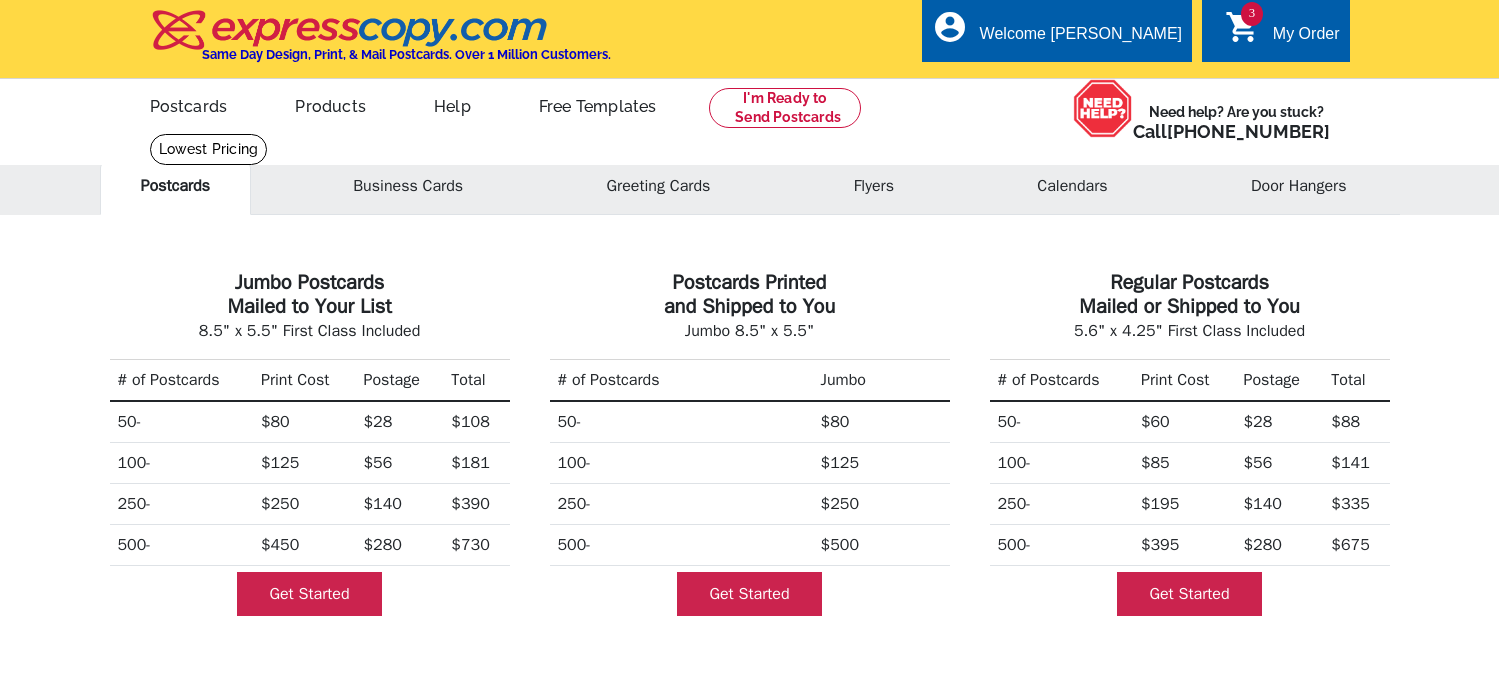 scroll, scrollTop: 0, scrollLeft: 0, axis: both 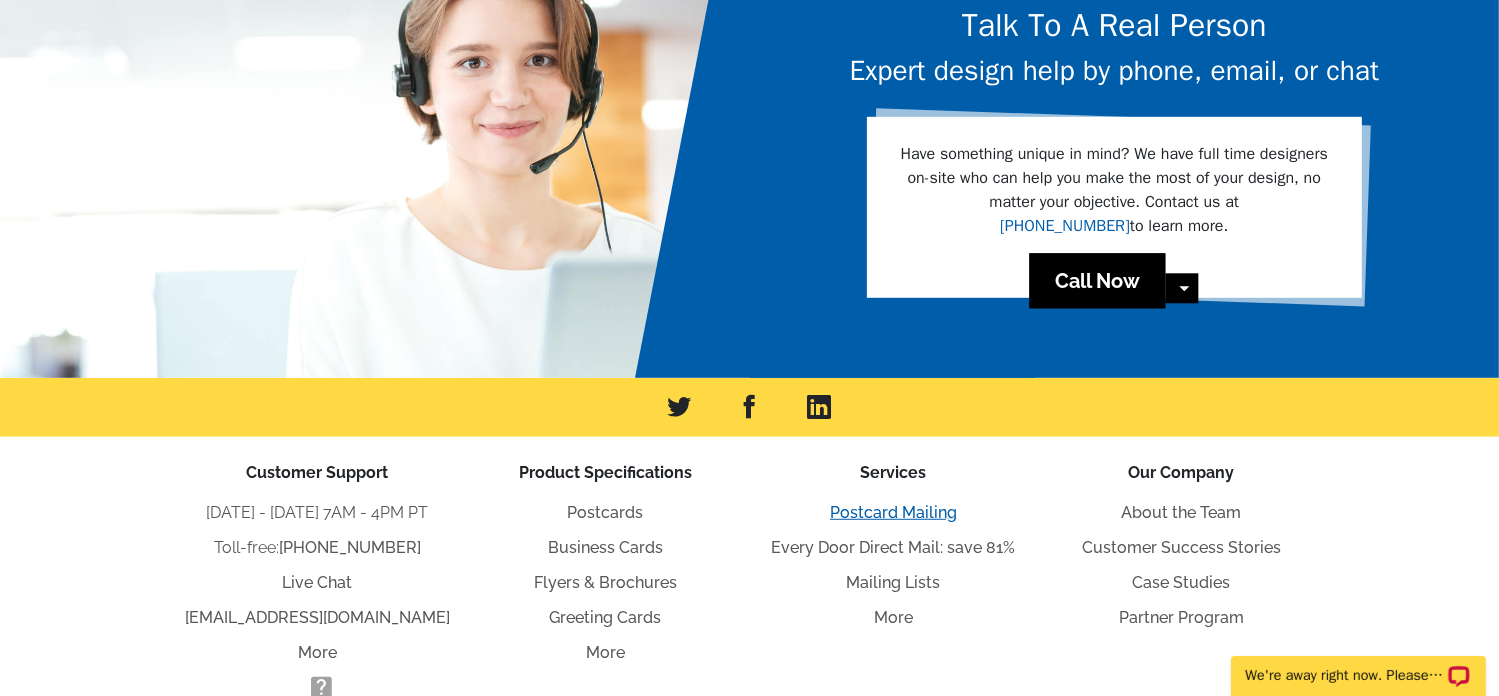 click on "Postcard Mailing" at bounding box center [893, 512] 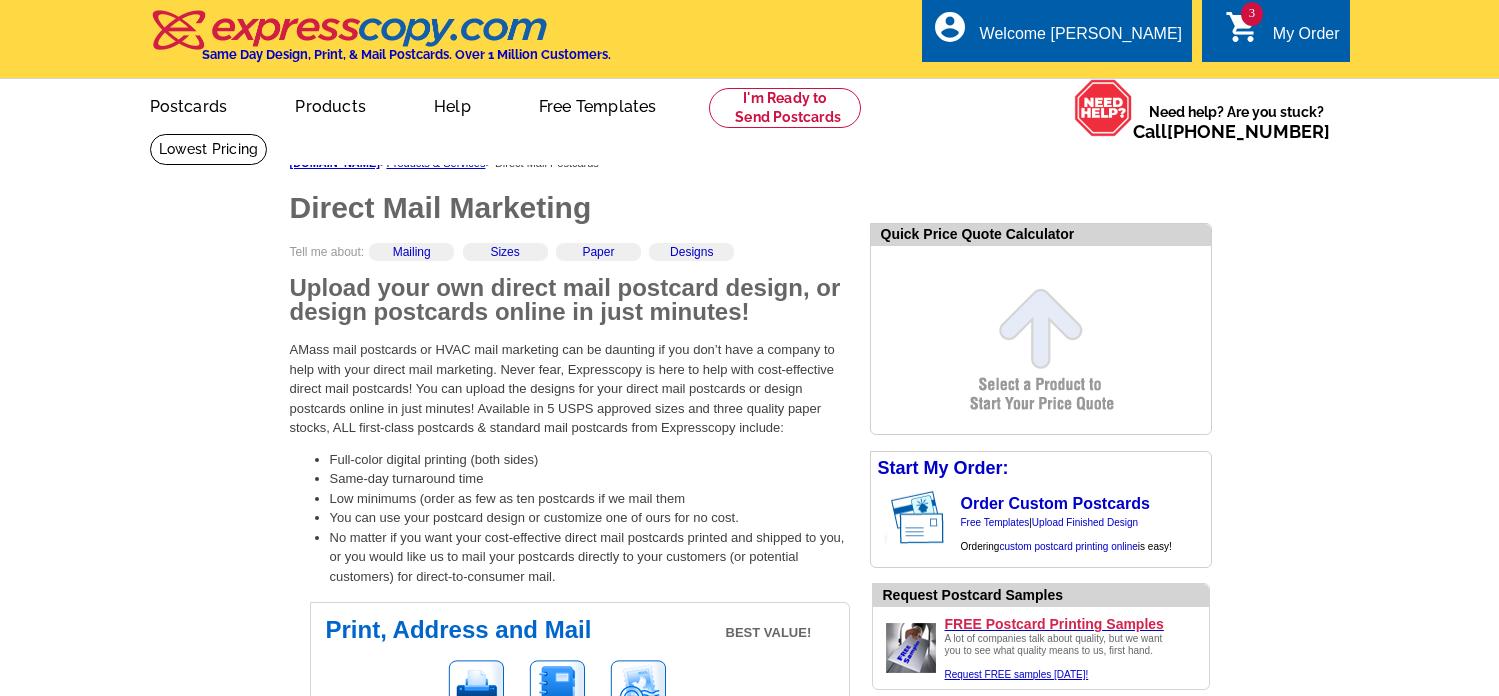 scroll, scrollTop: 0, scrollLeft: 0, axis: both 